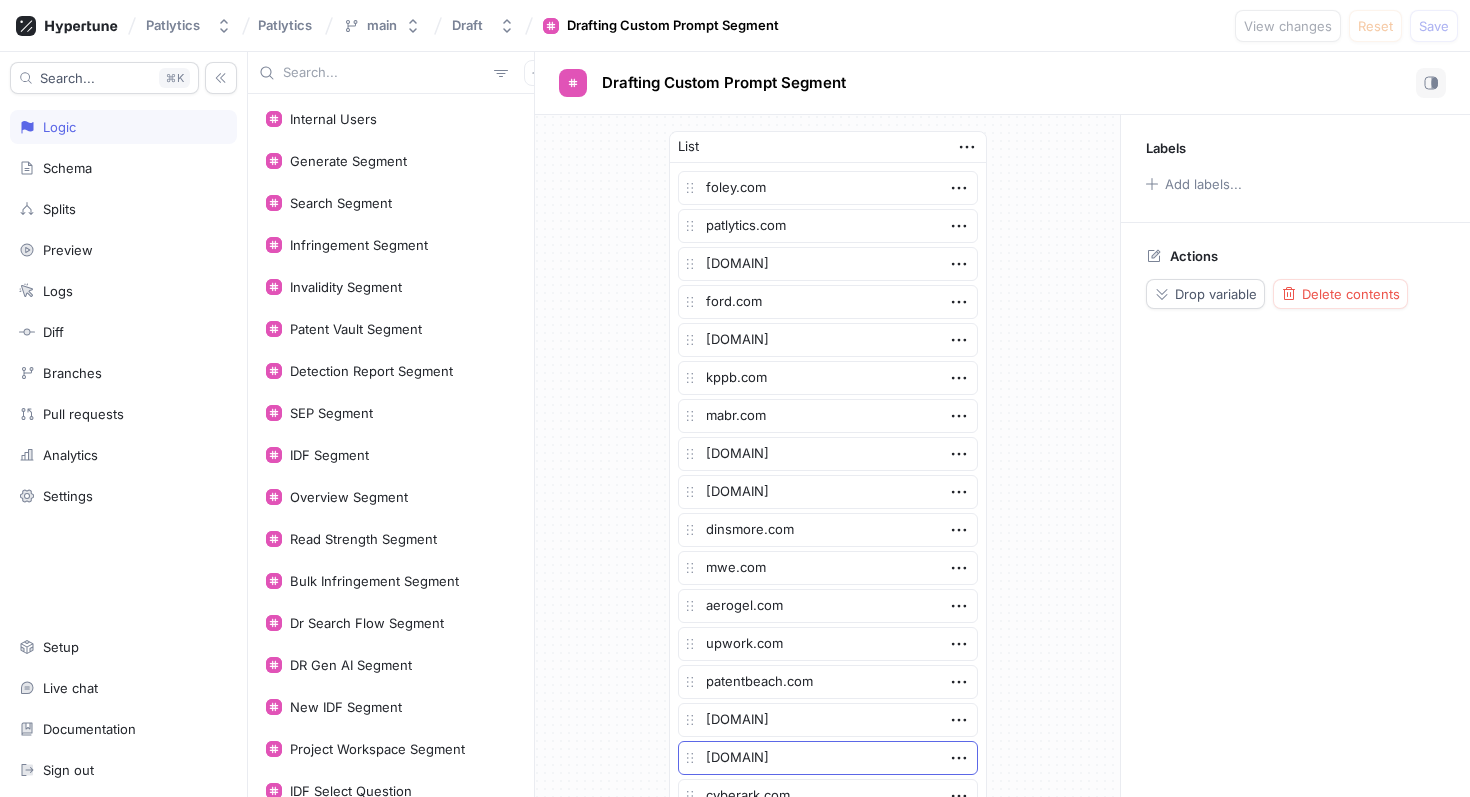scroll, scrollTop: 0, scrollLeft: 0, axis: both 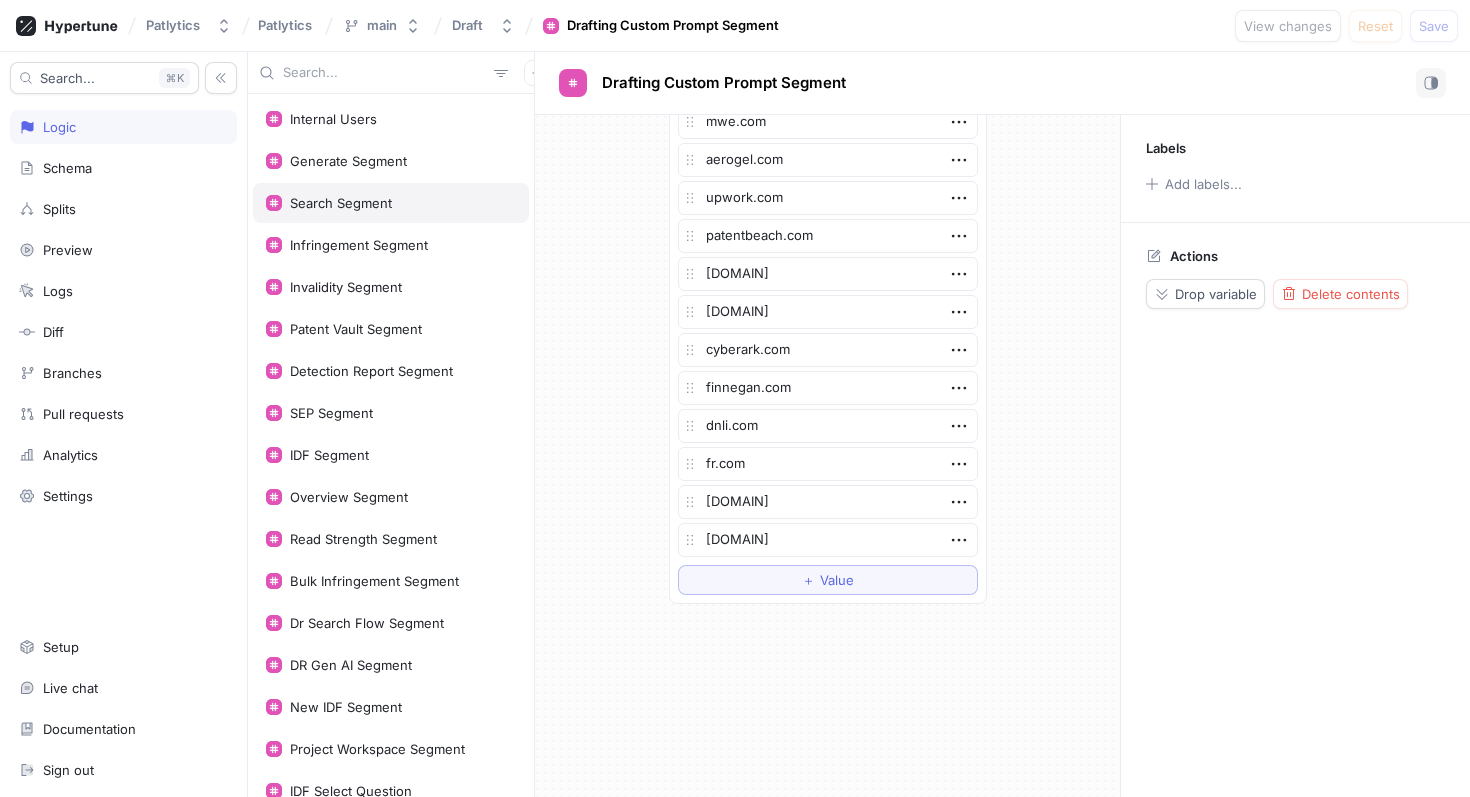 click on "Search Segment" at bounding box center (391, 203) 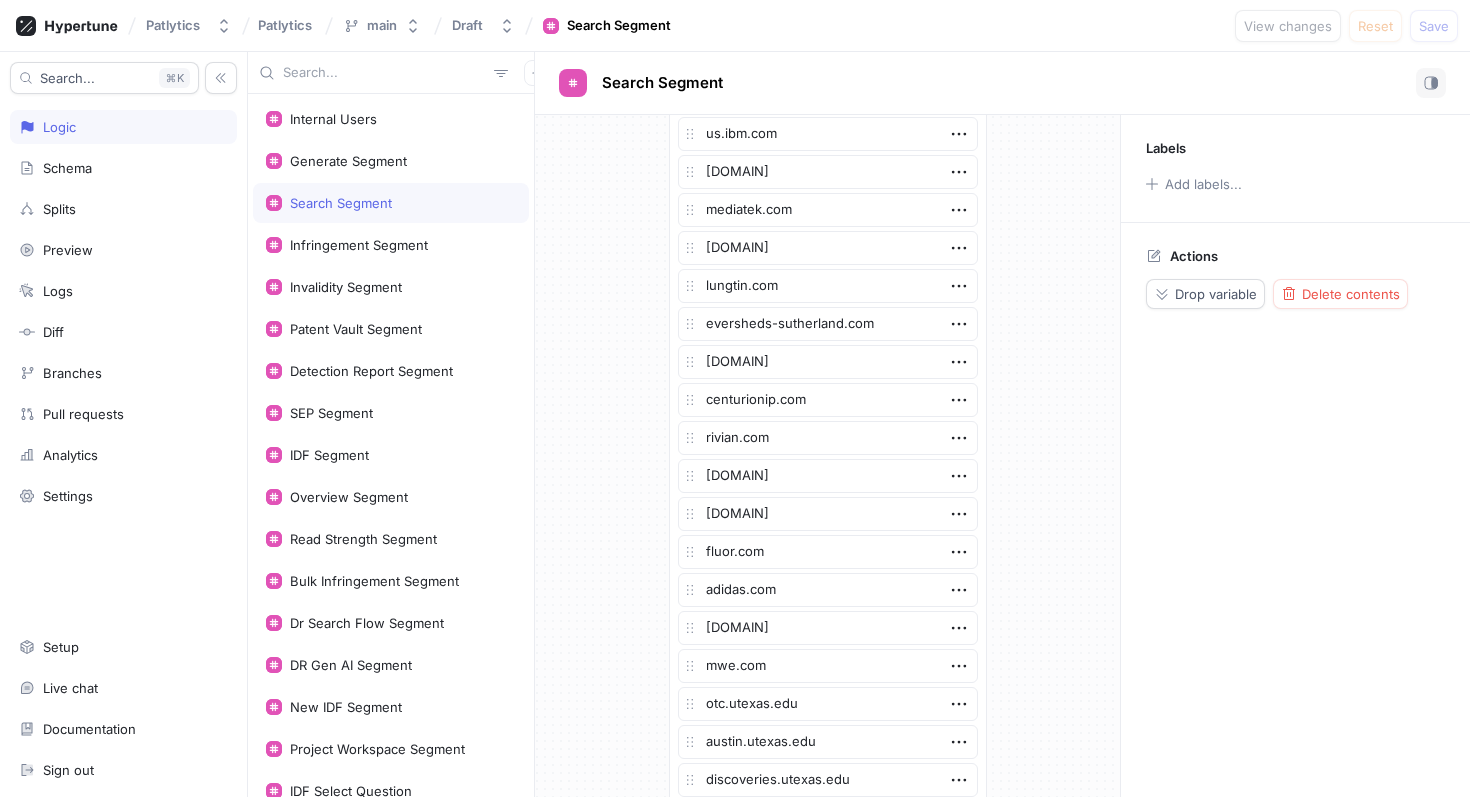 scroll, scrollTop: 1842, scrollLeft: 0, axis: vertical 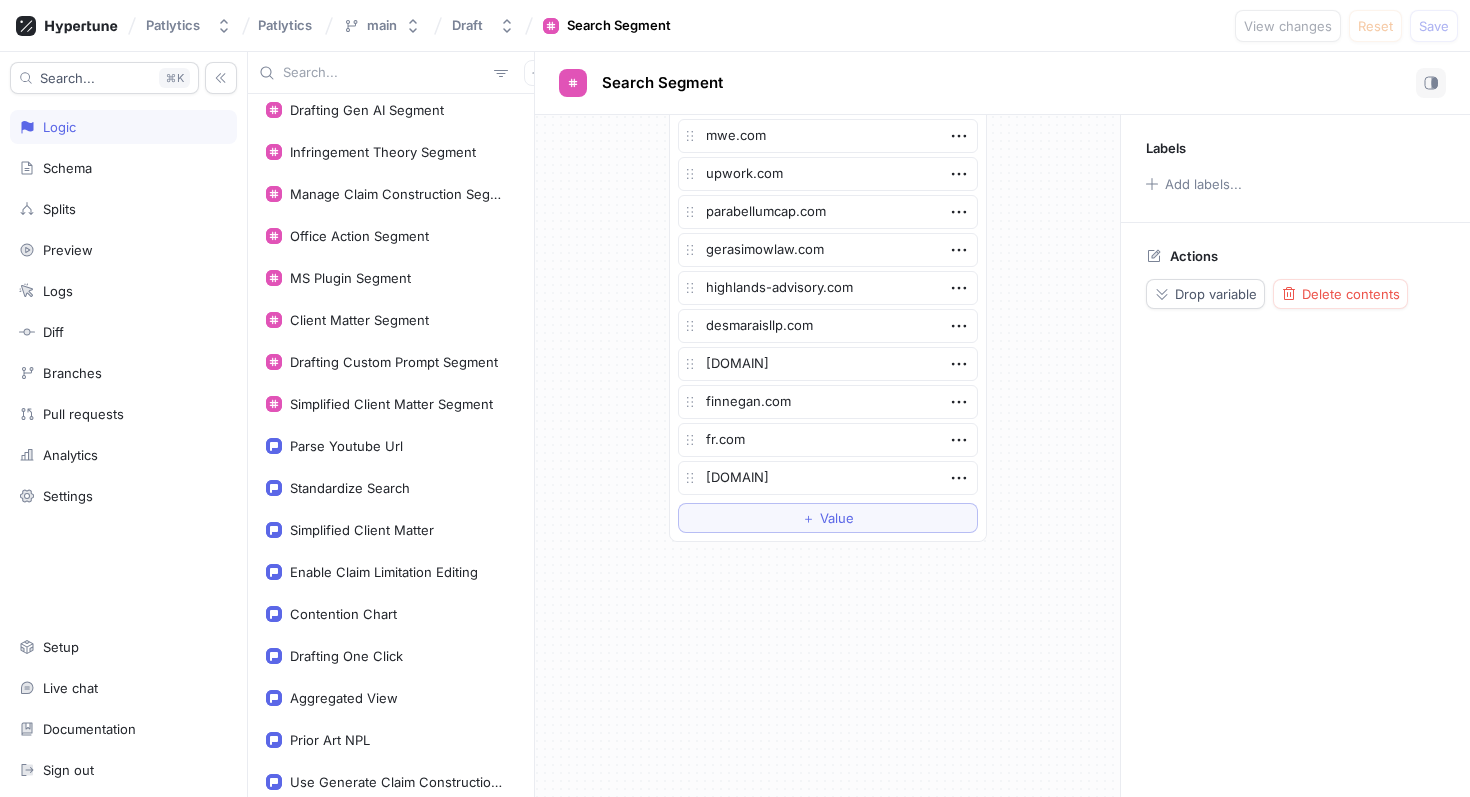 click on "[DOMAIN_LIST]" at bounding box center (828, -1460) 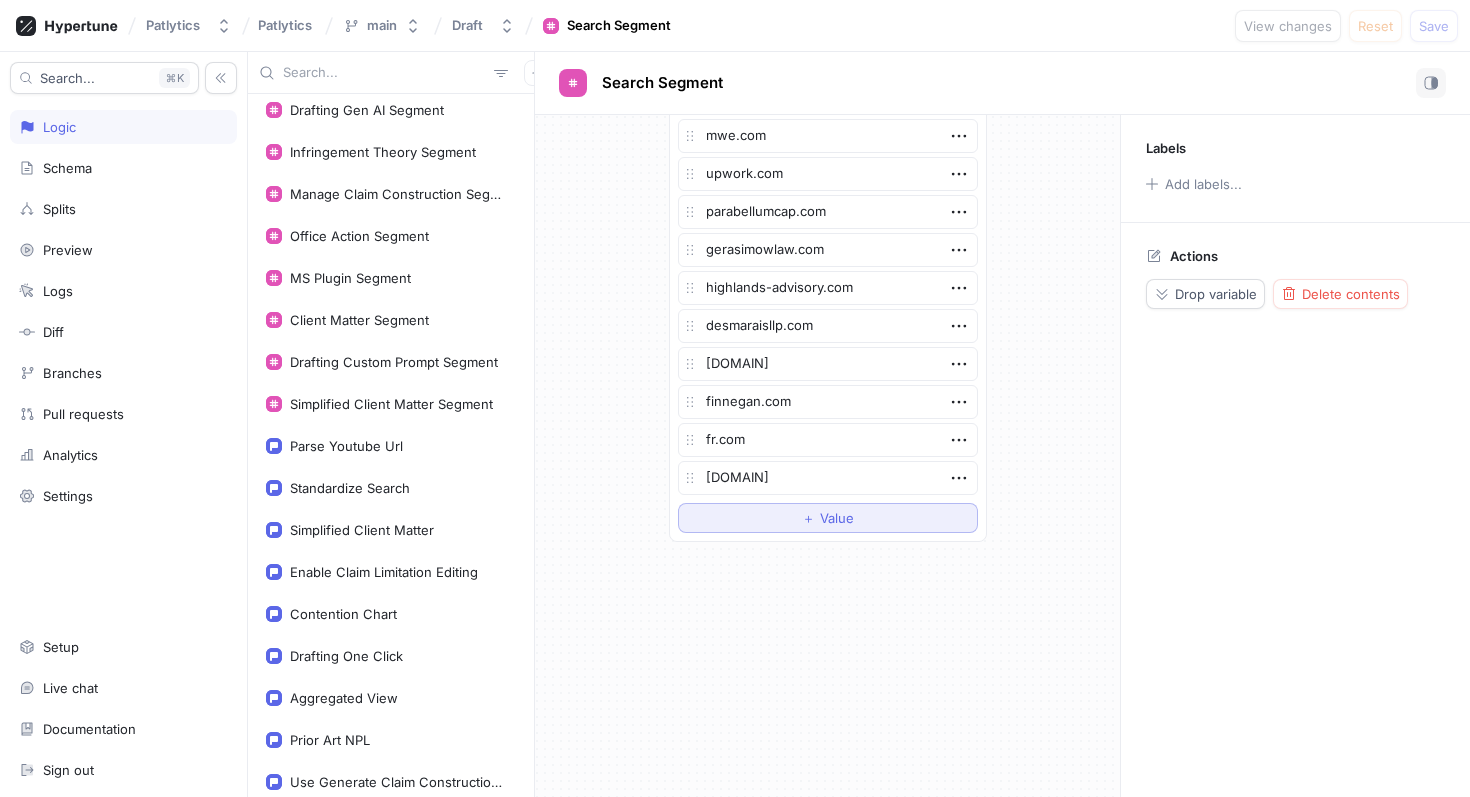 click on "Value" at bounding box center (837, 518) 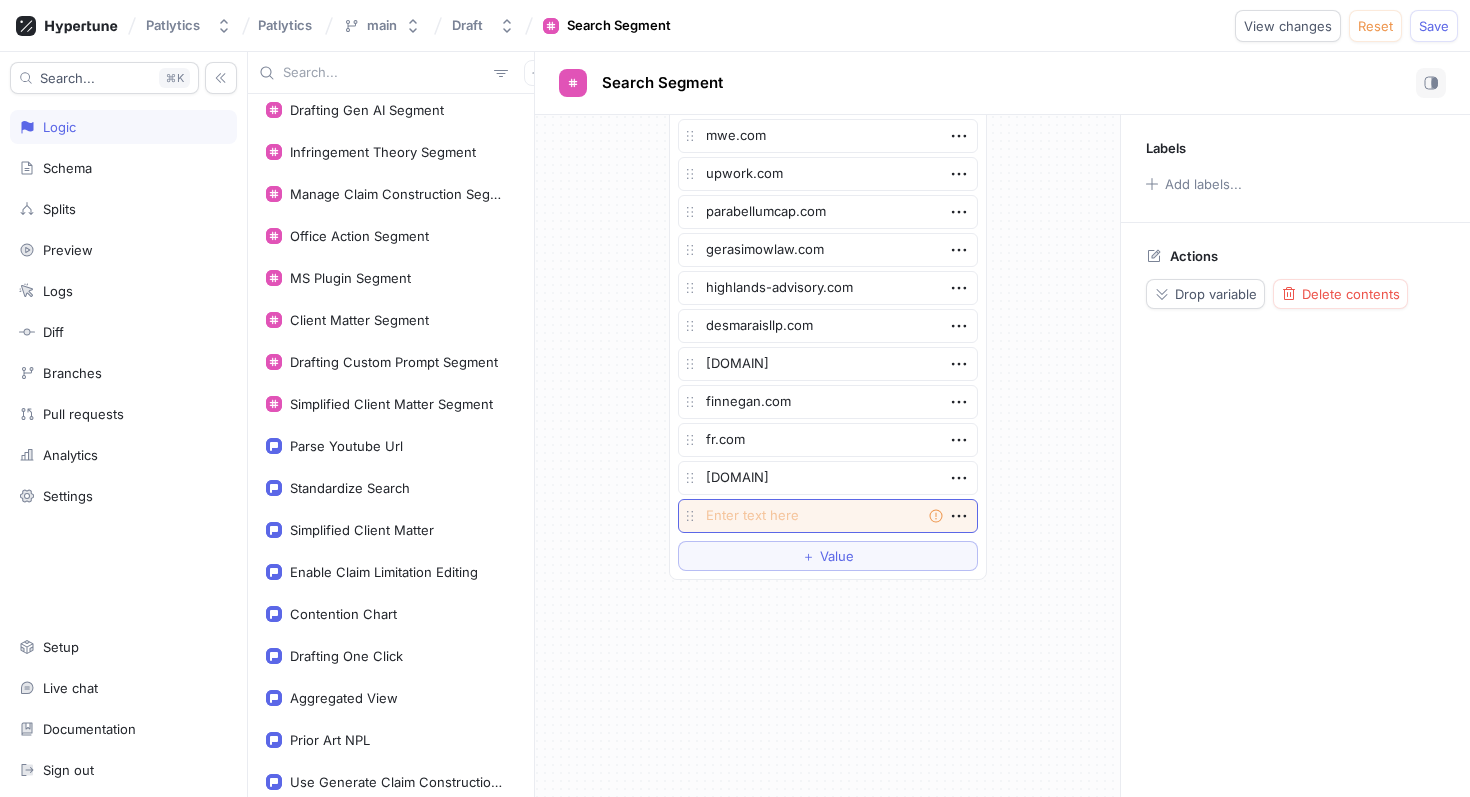 click at bounding box center (828, 516) 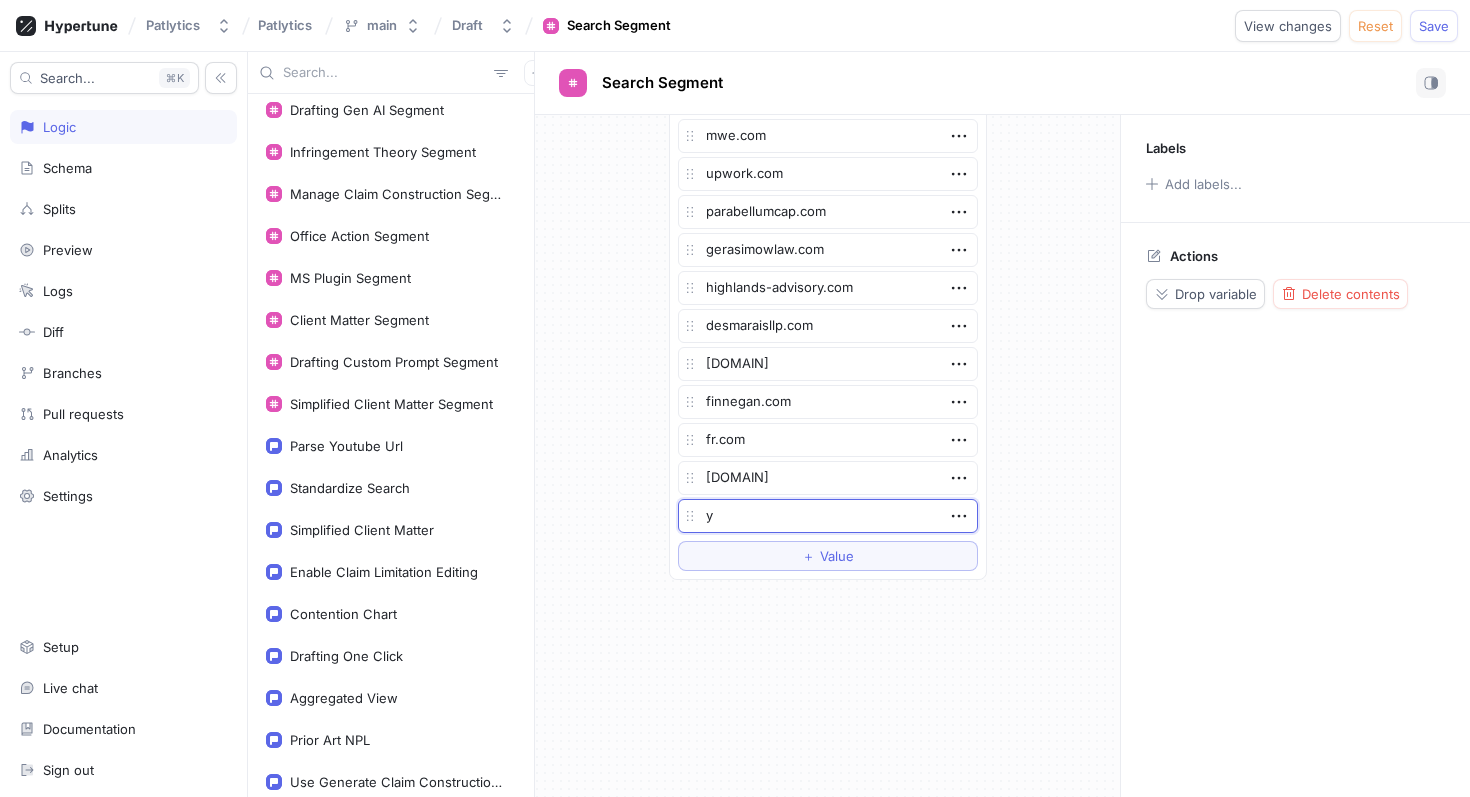 type on "yu" 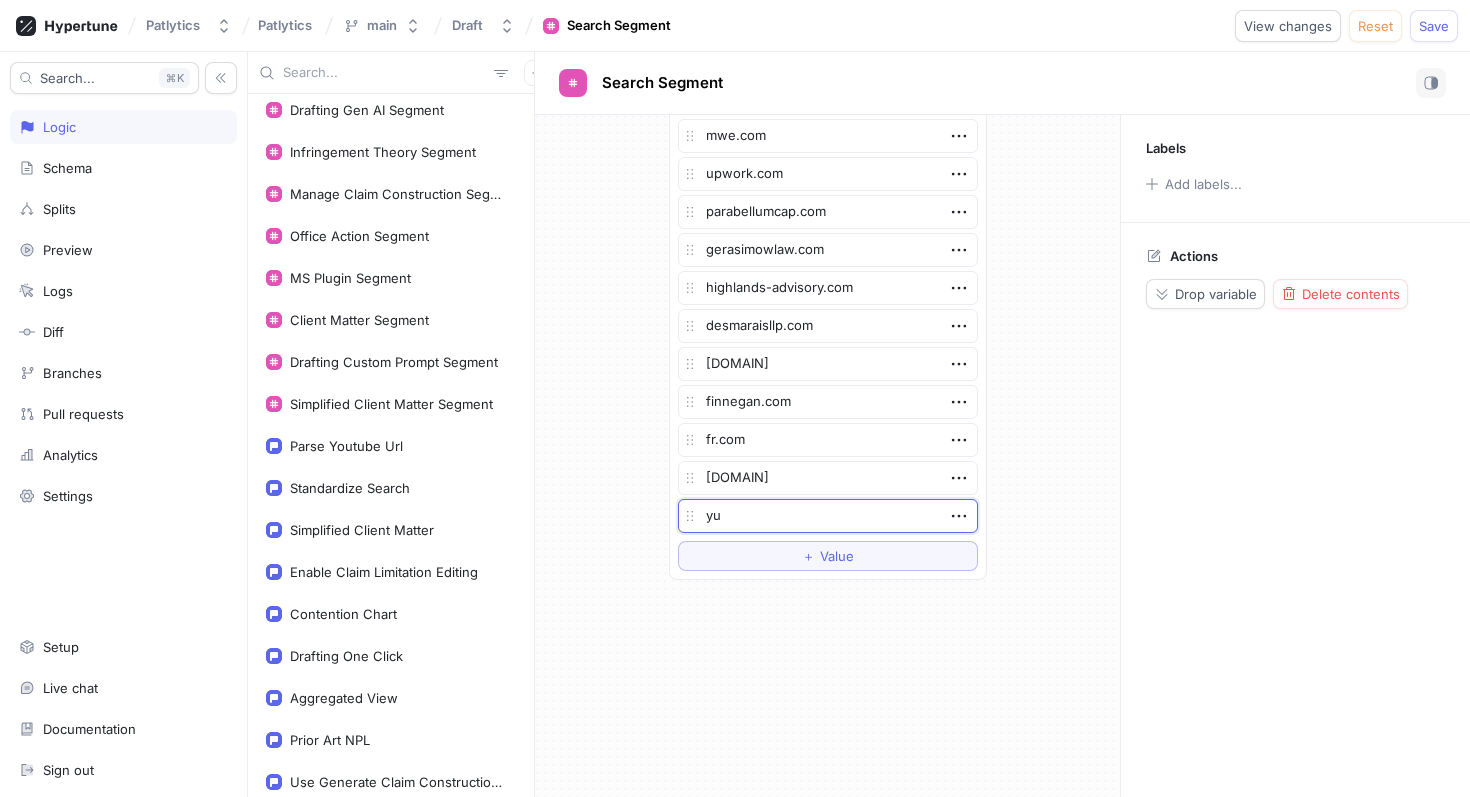 type on "x" 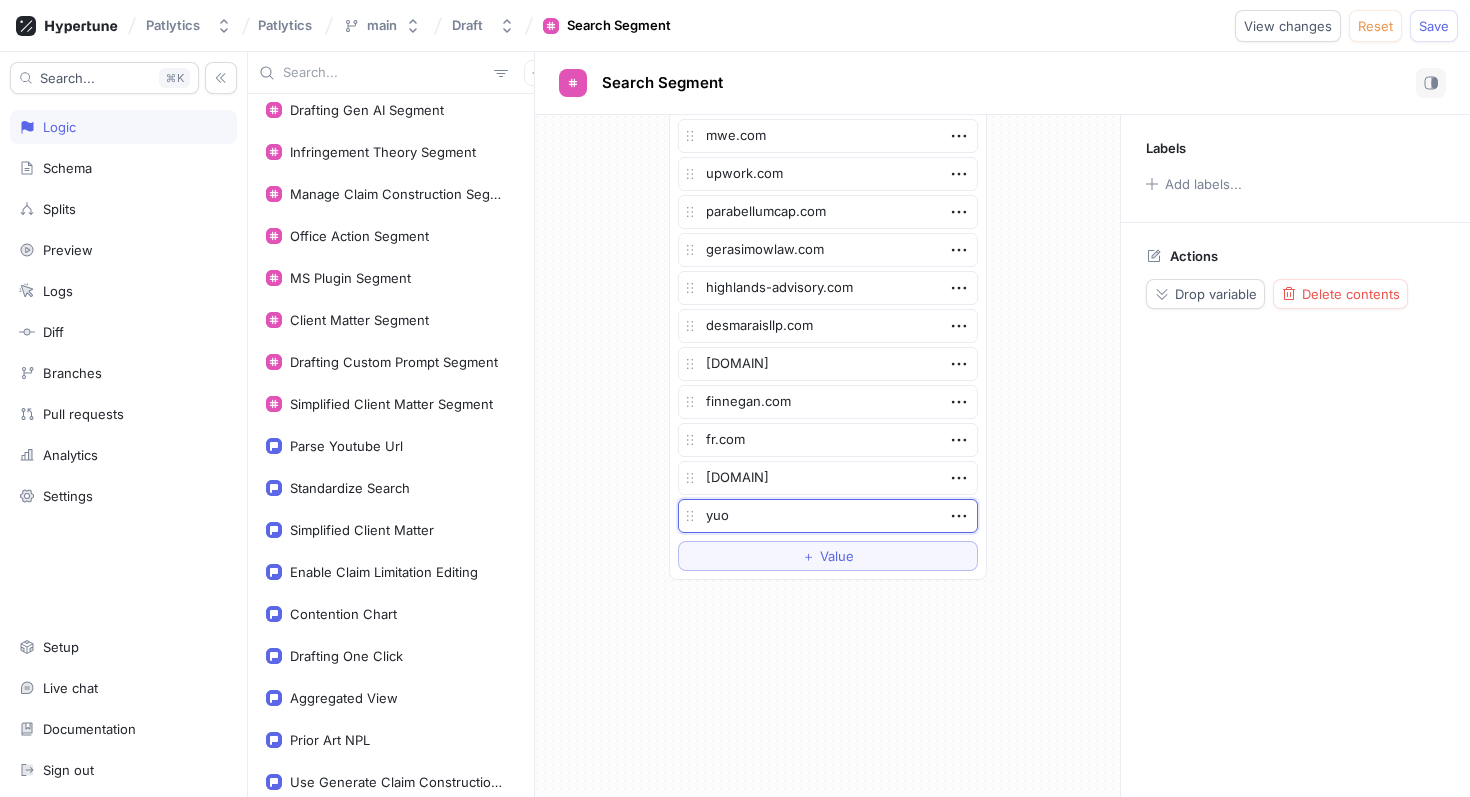 type on "yuou" 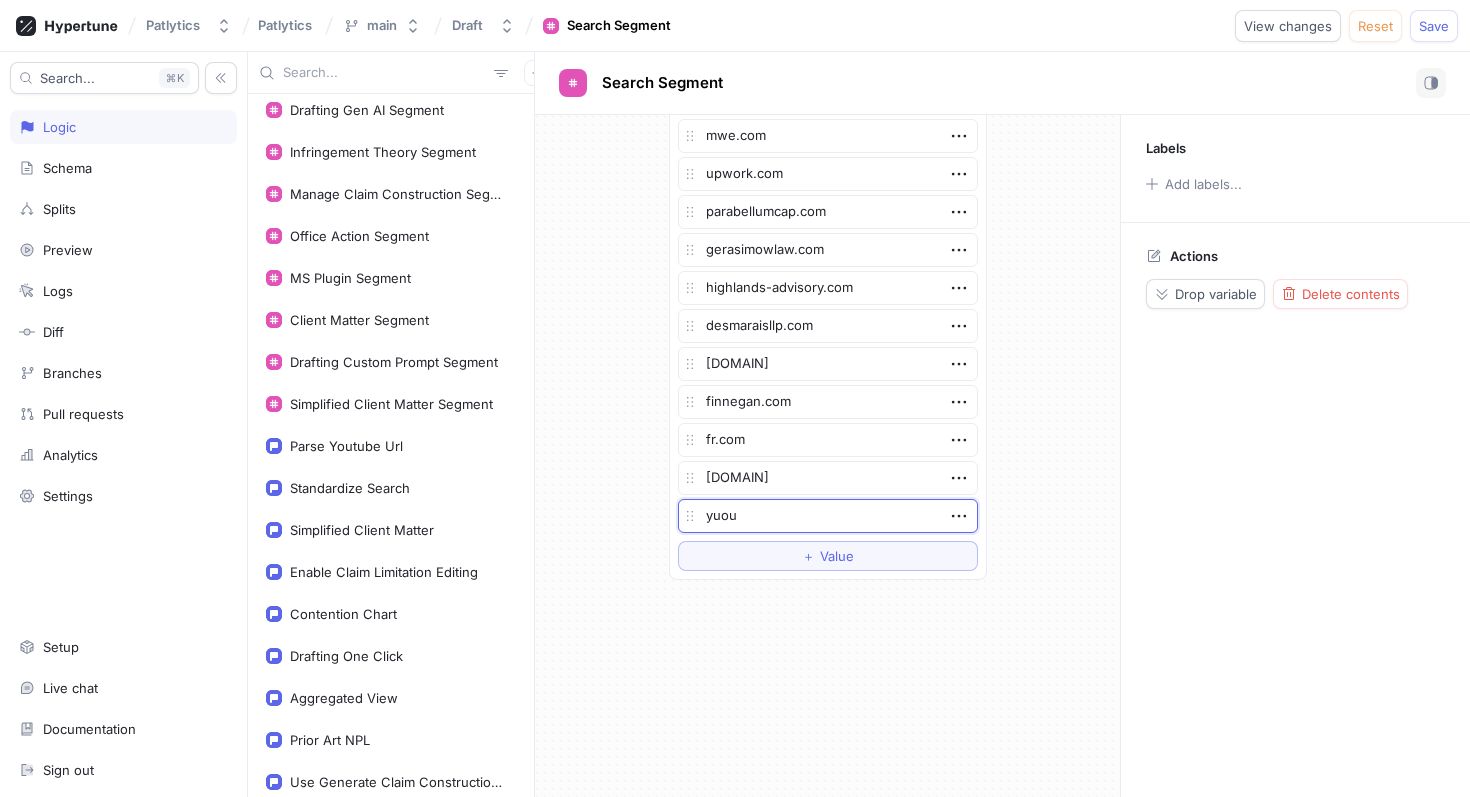 type on "x" 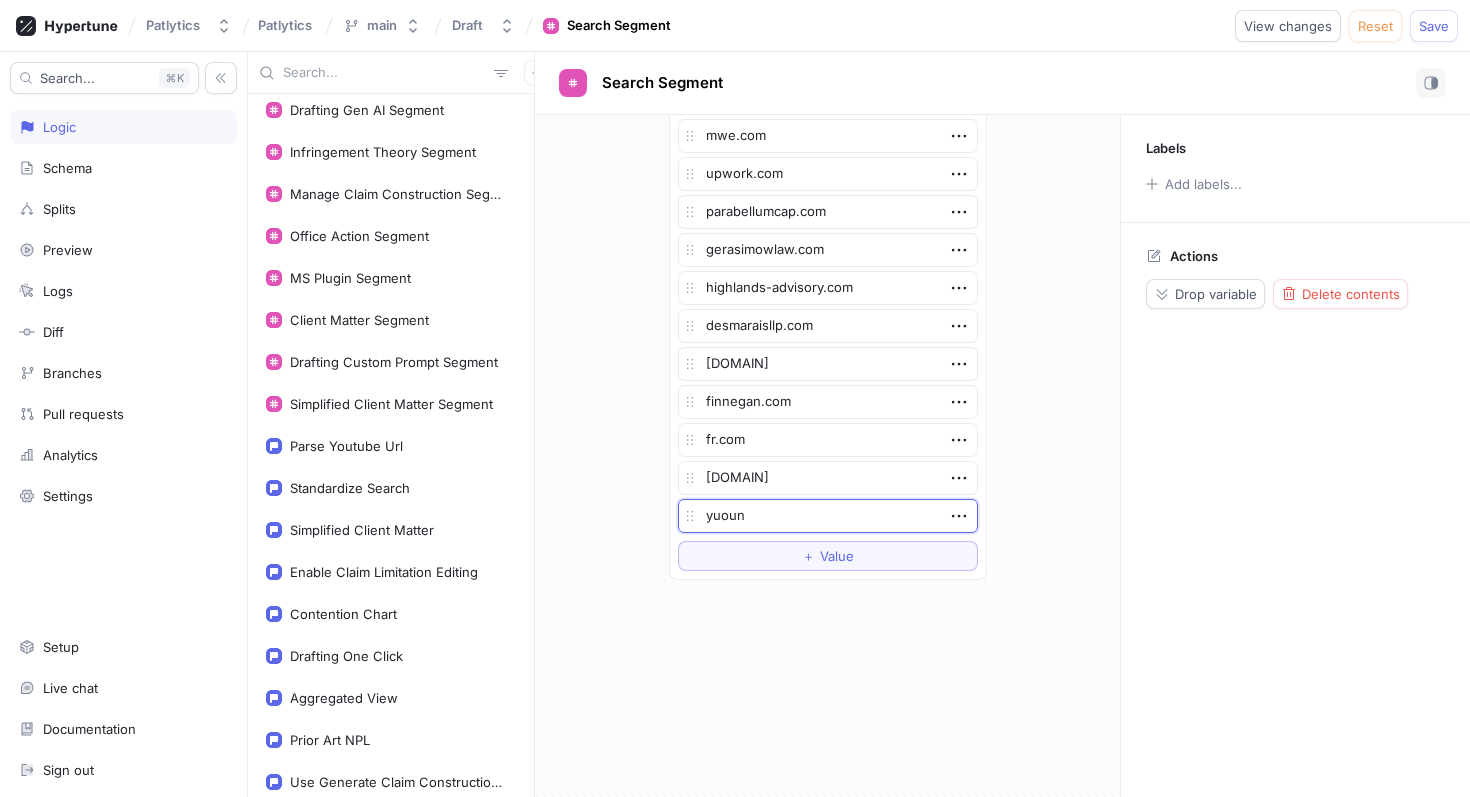 type on "x" 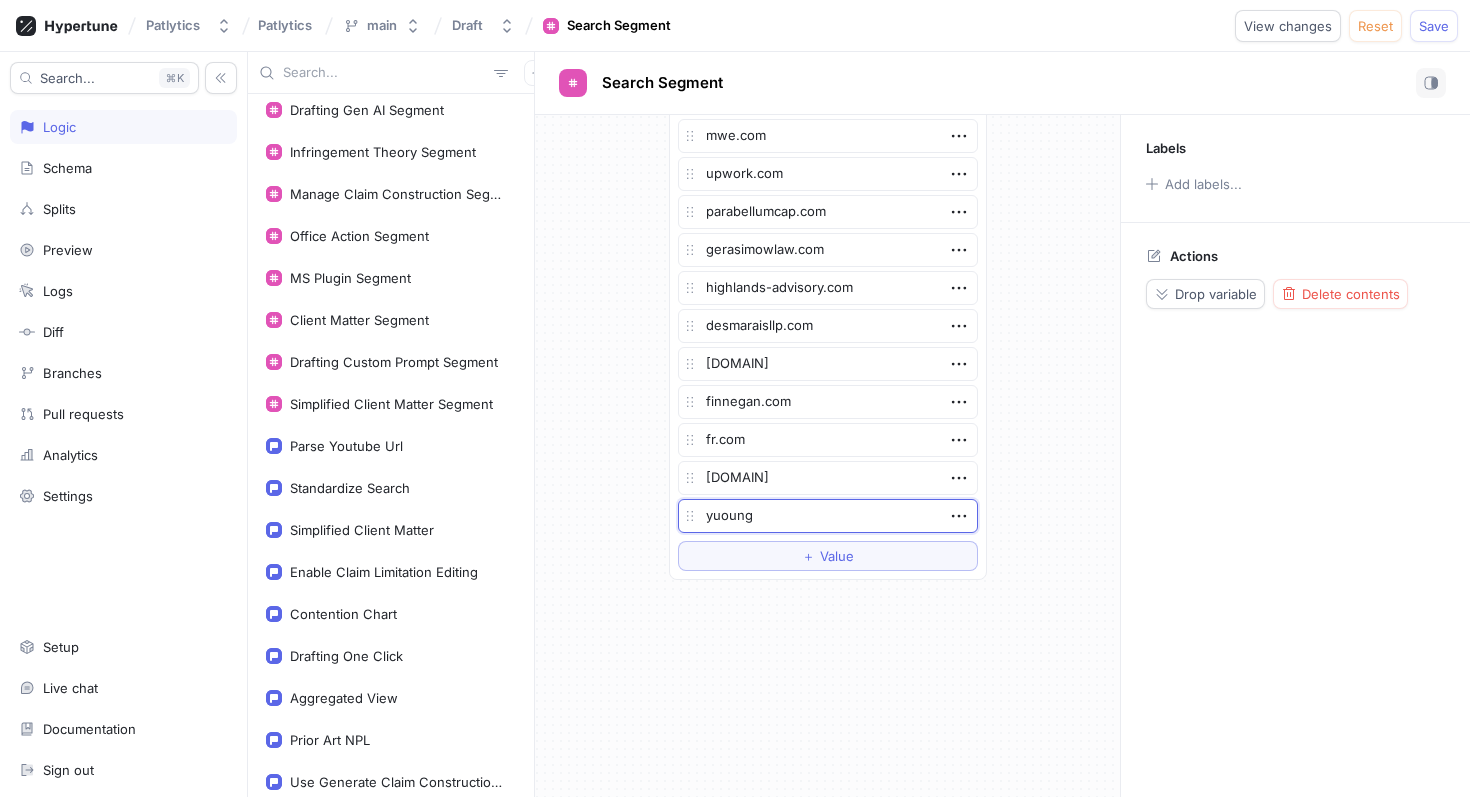 type on "yuoun" 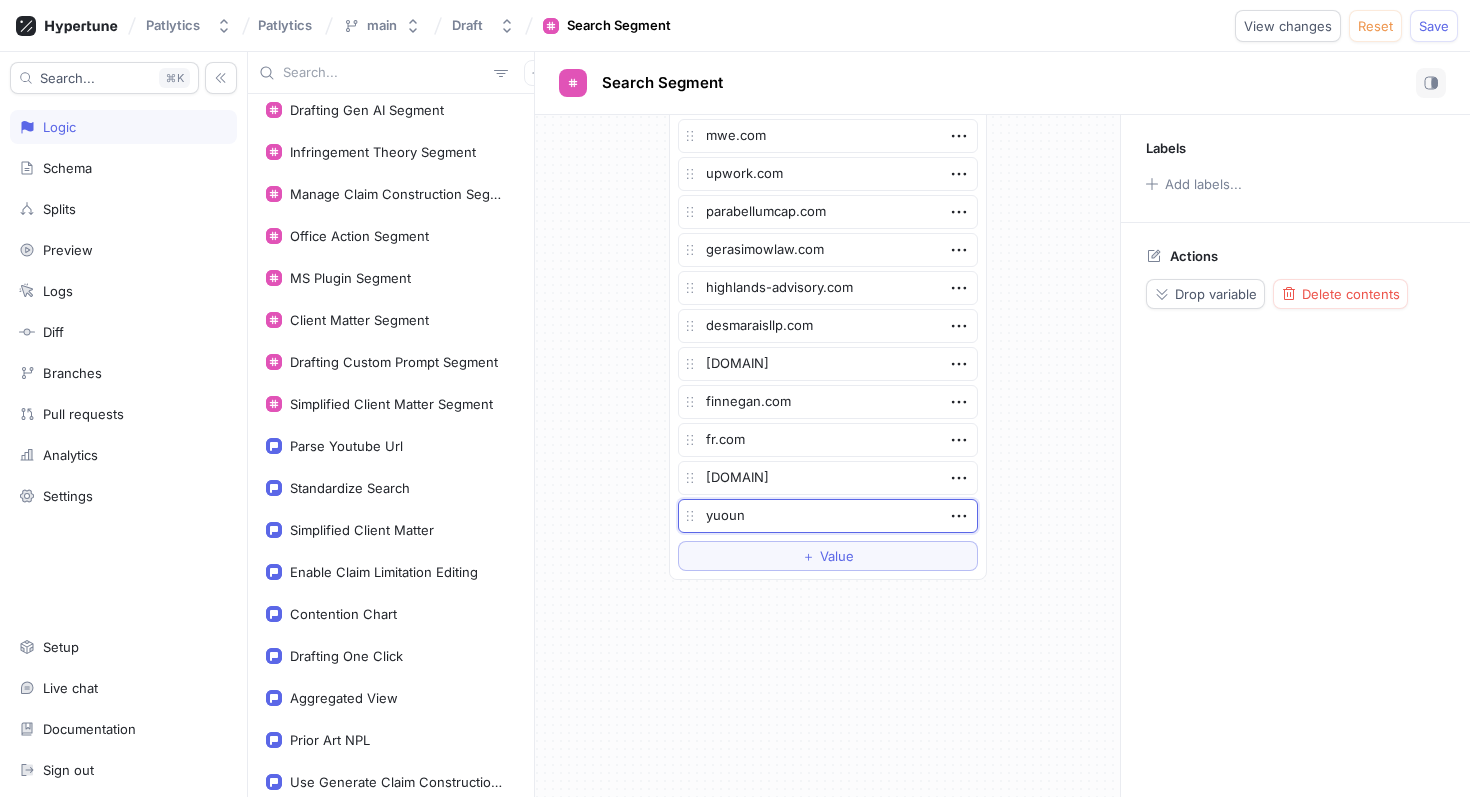 type on "x" 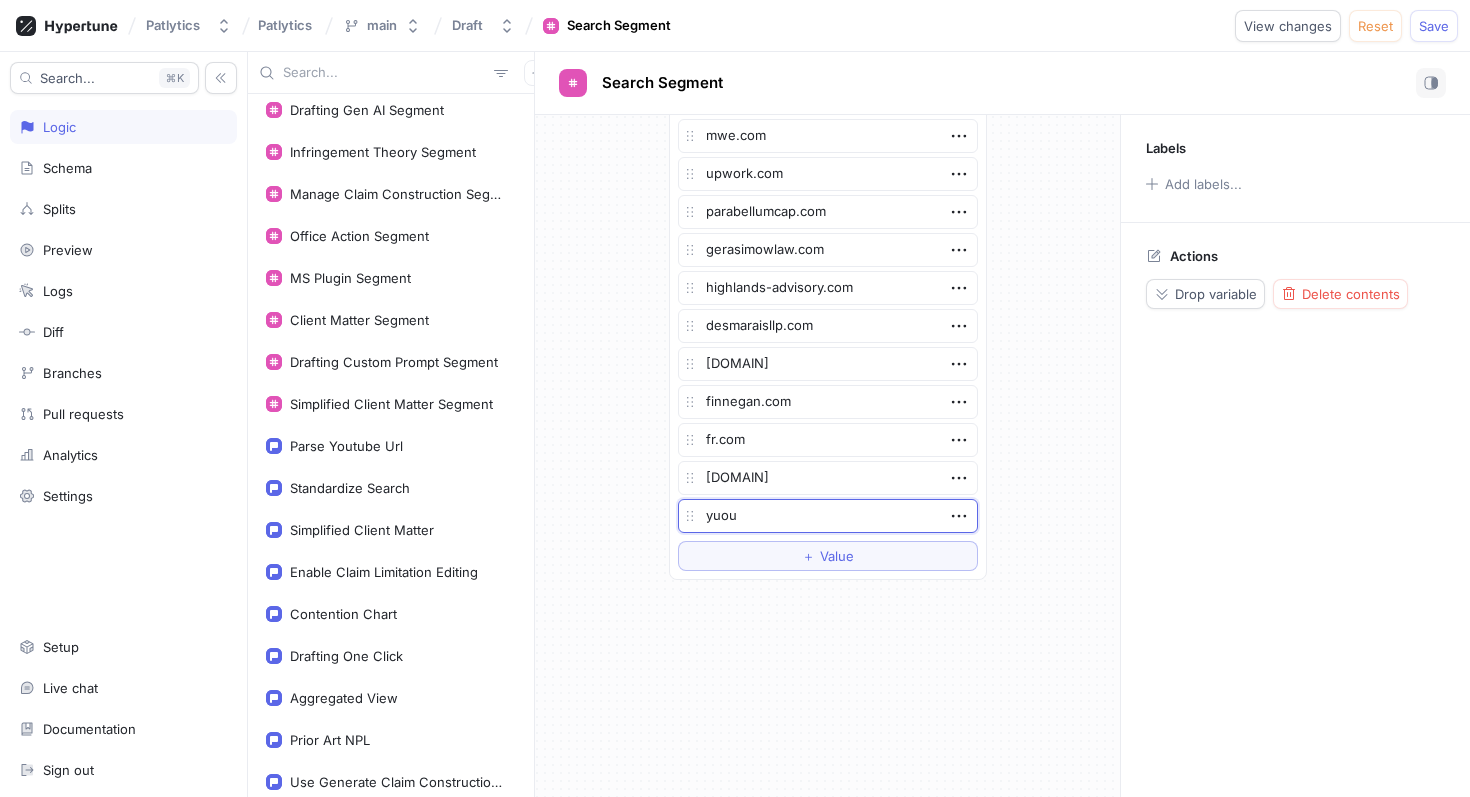 type on "x" 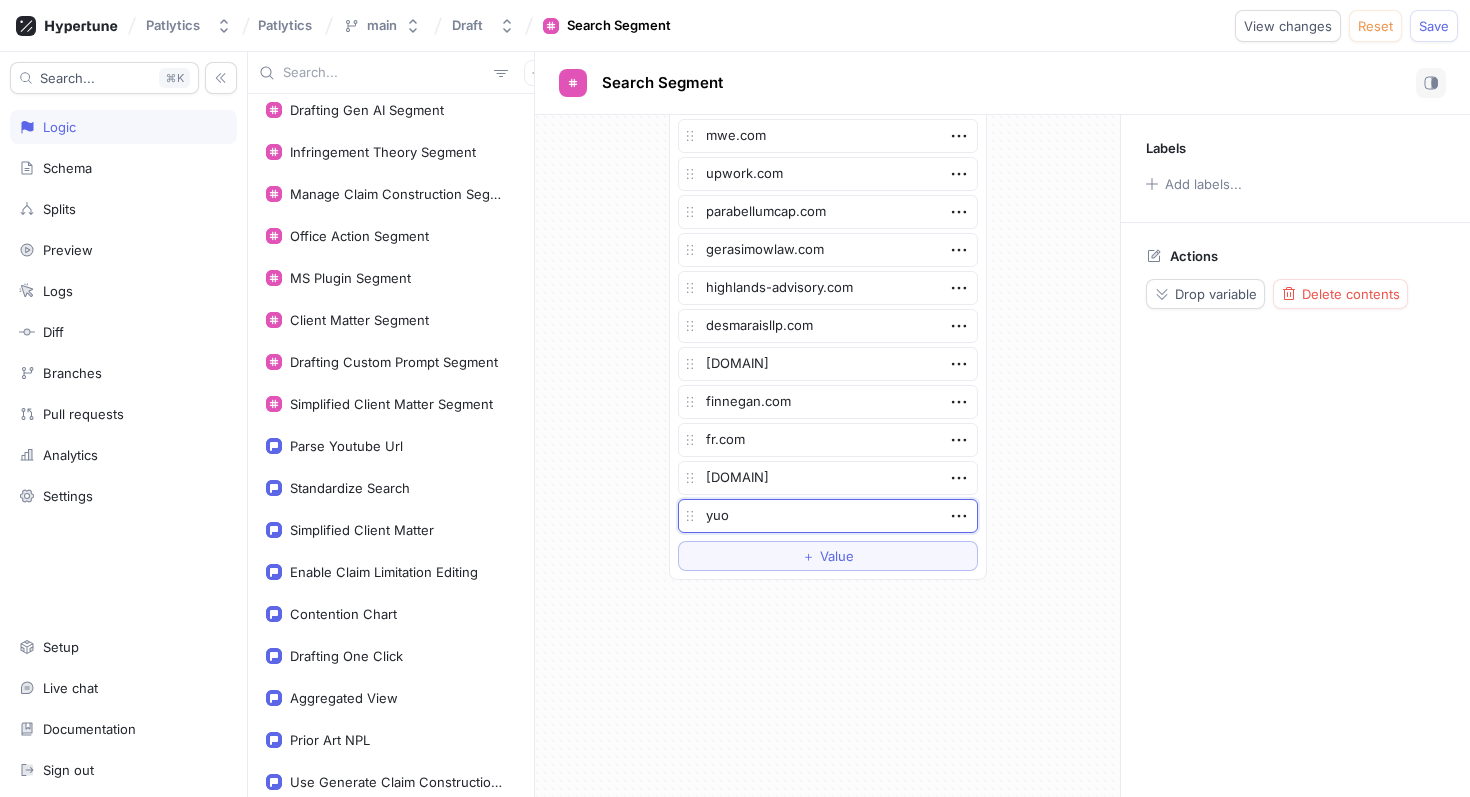 type on "x" 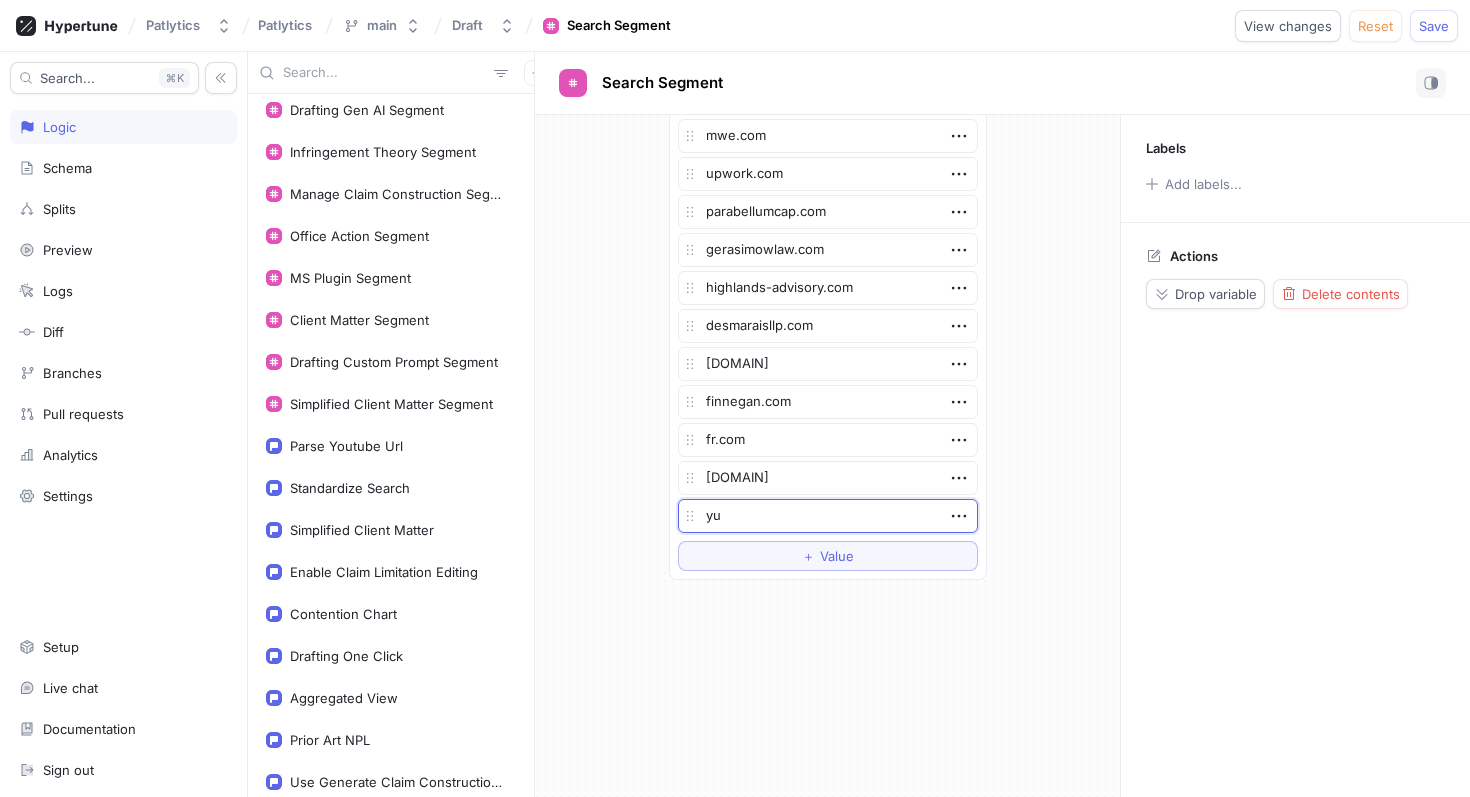 type on "x" 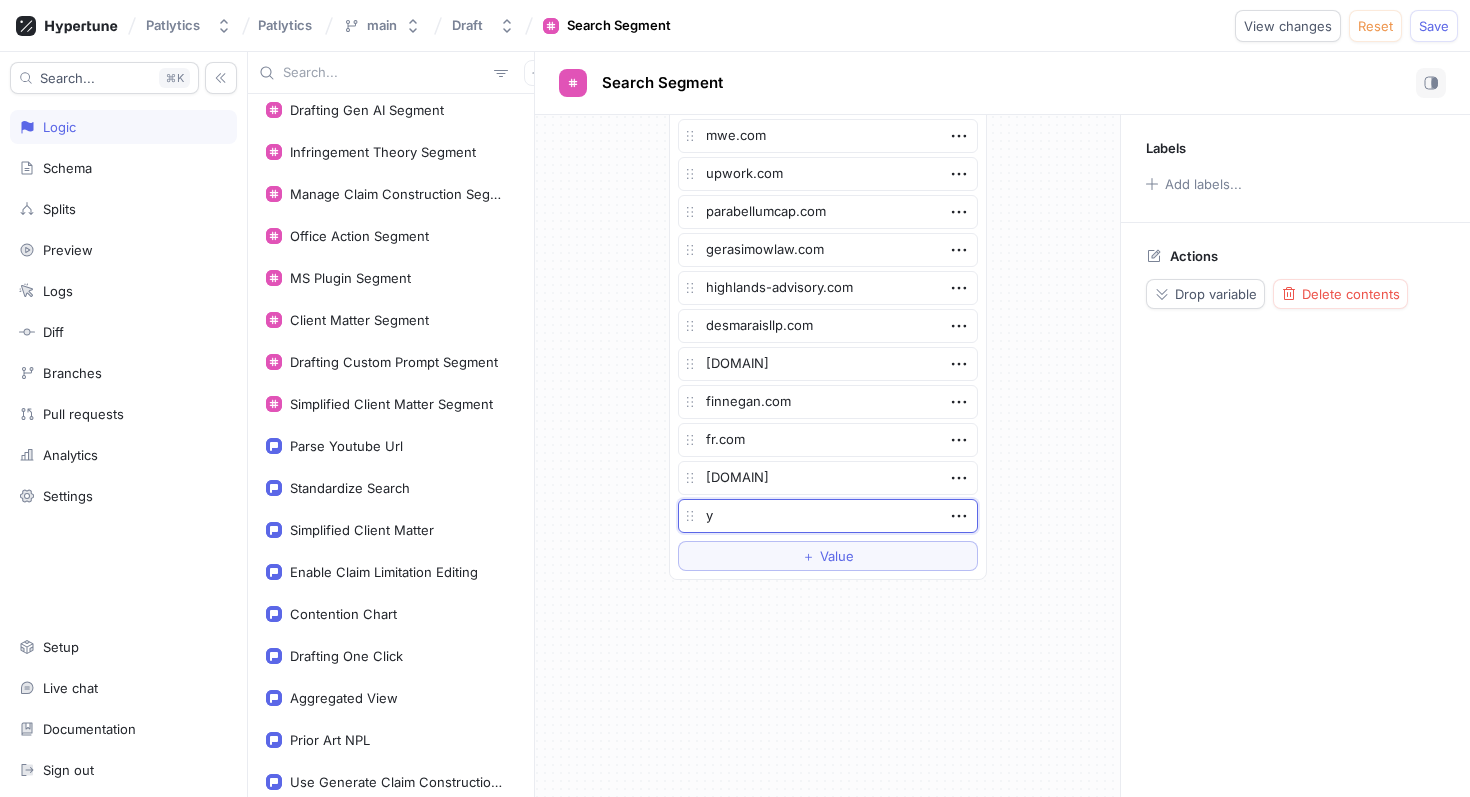 type on "x" 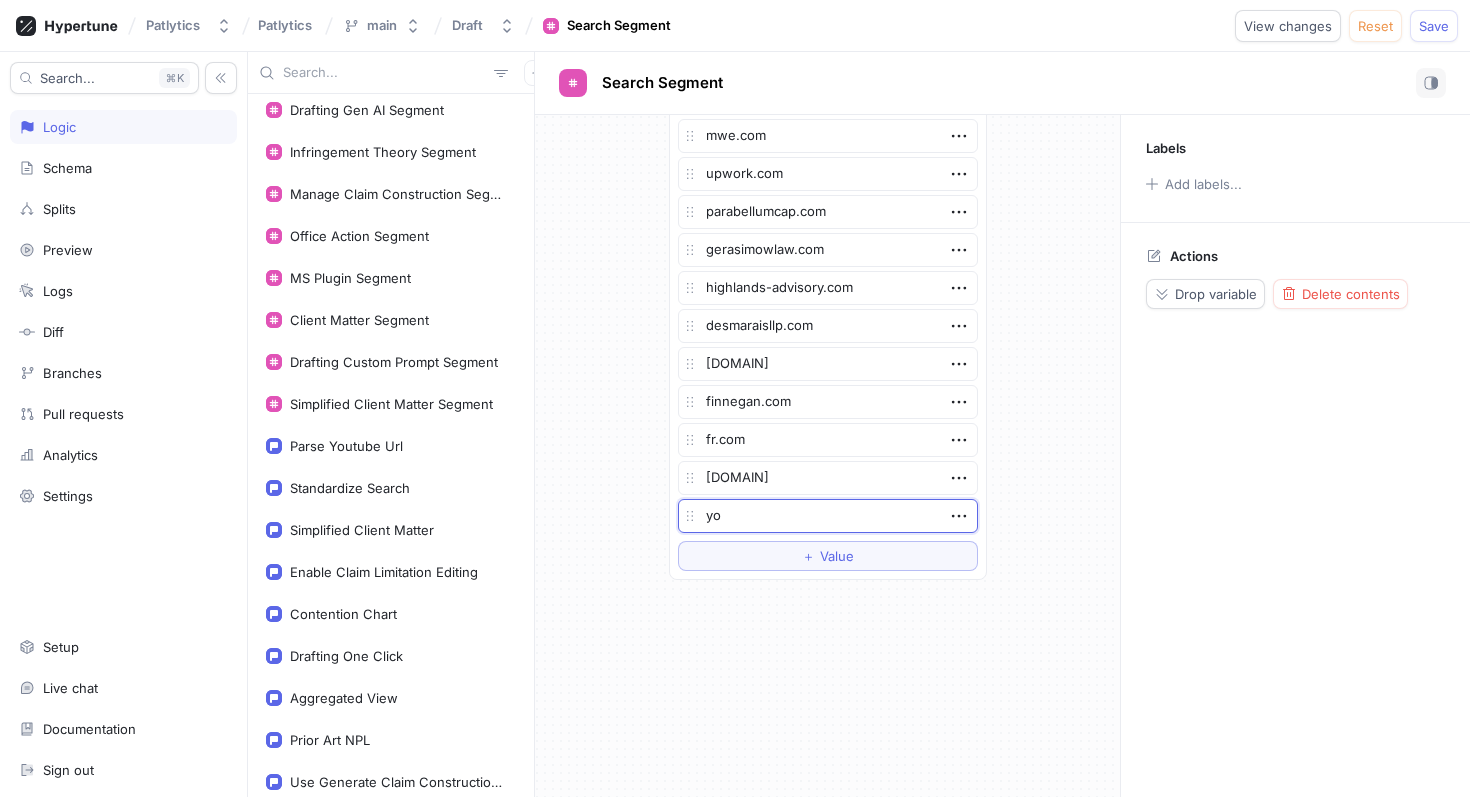 type on "you" 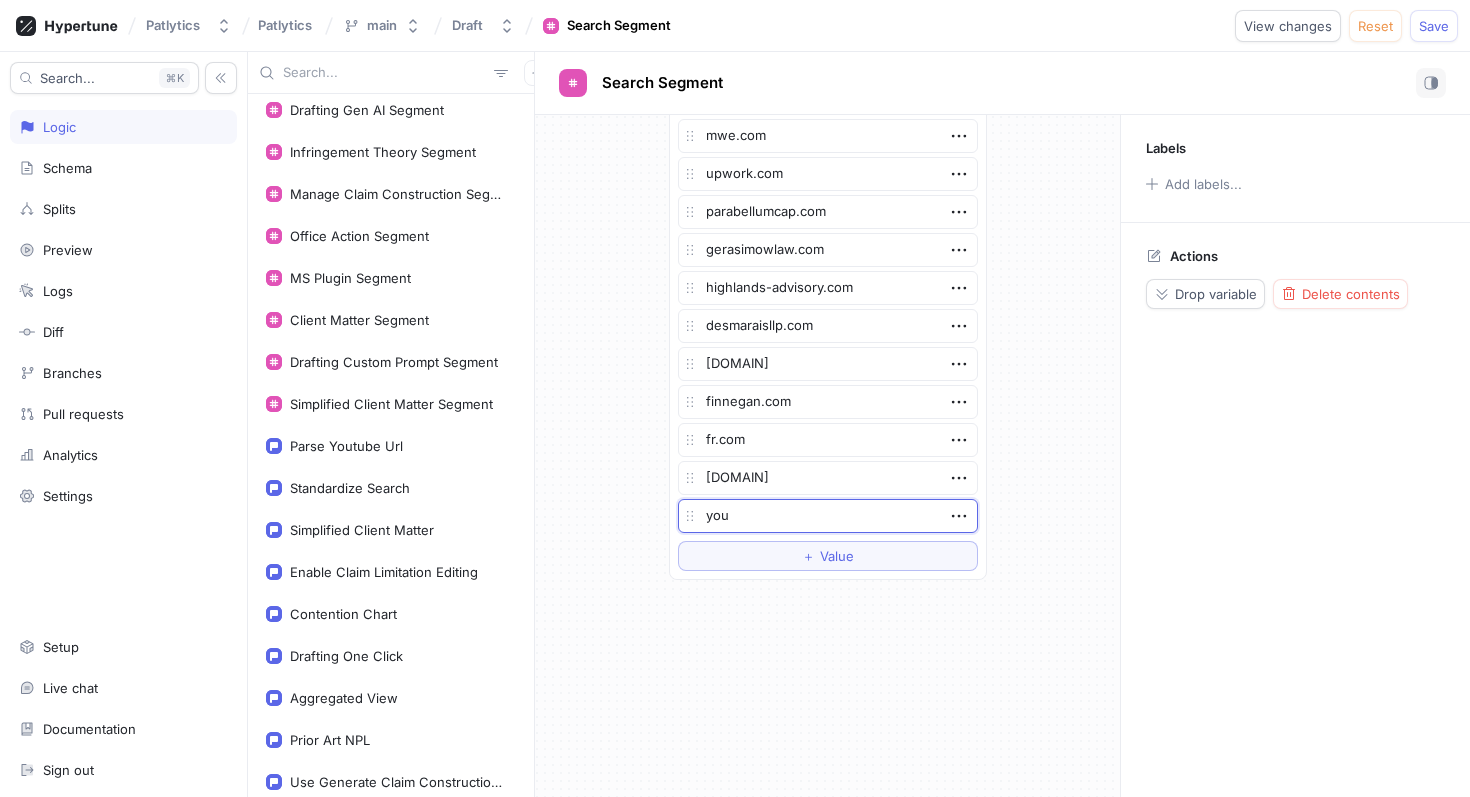 type on "x" 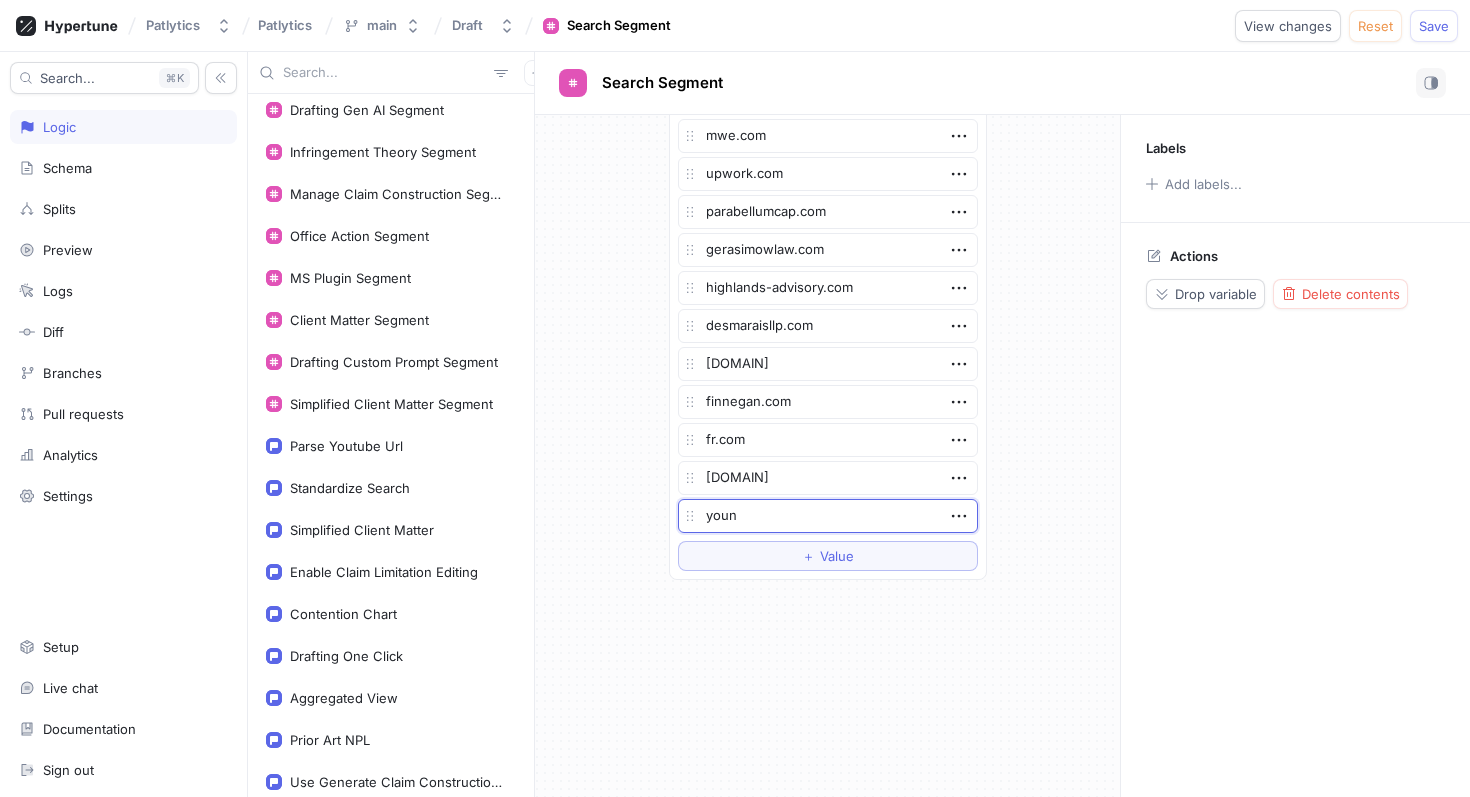 type on "x" 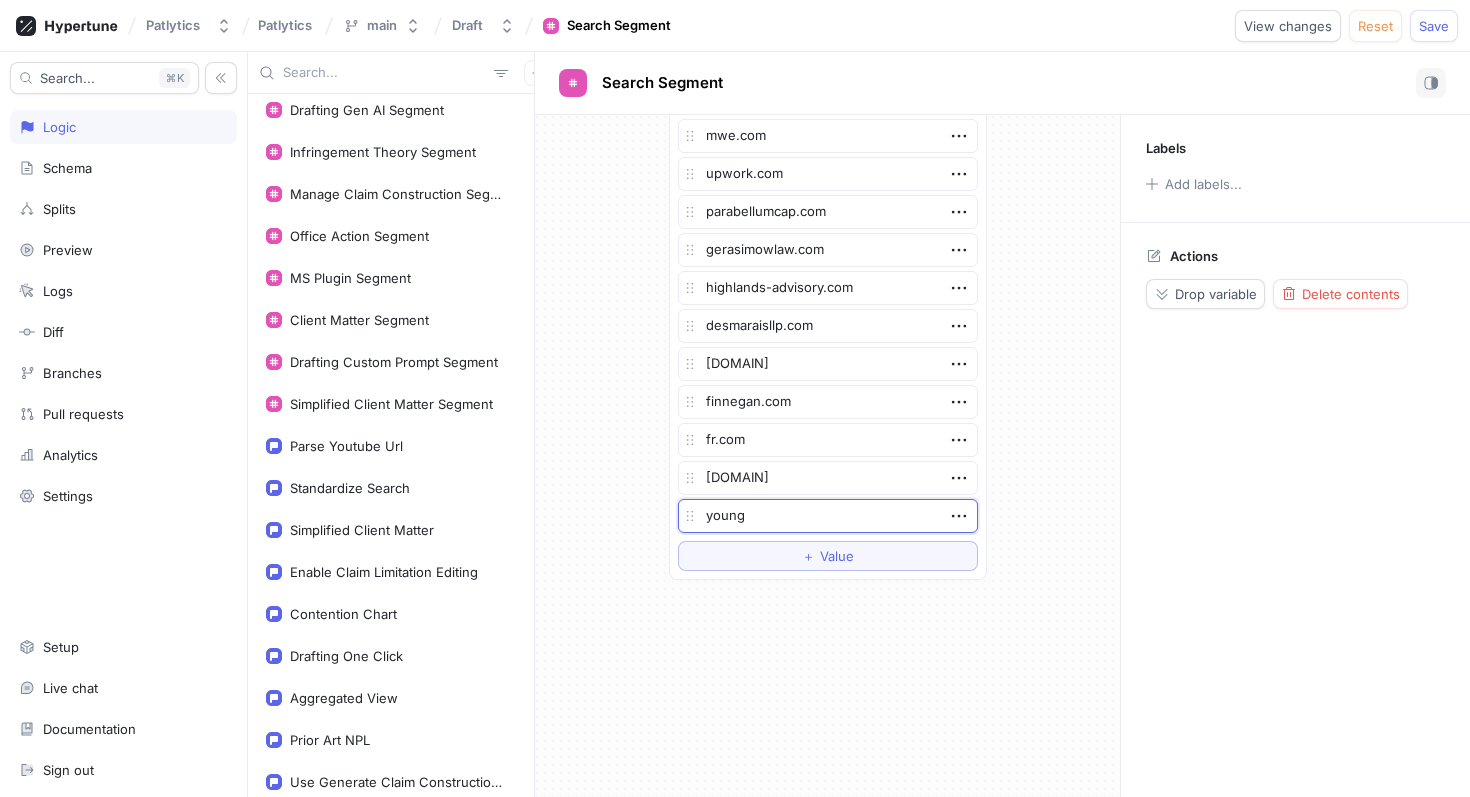 type on "x" 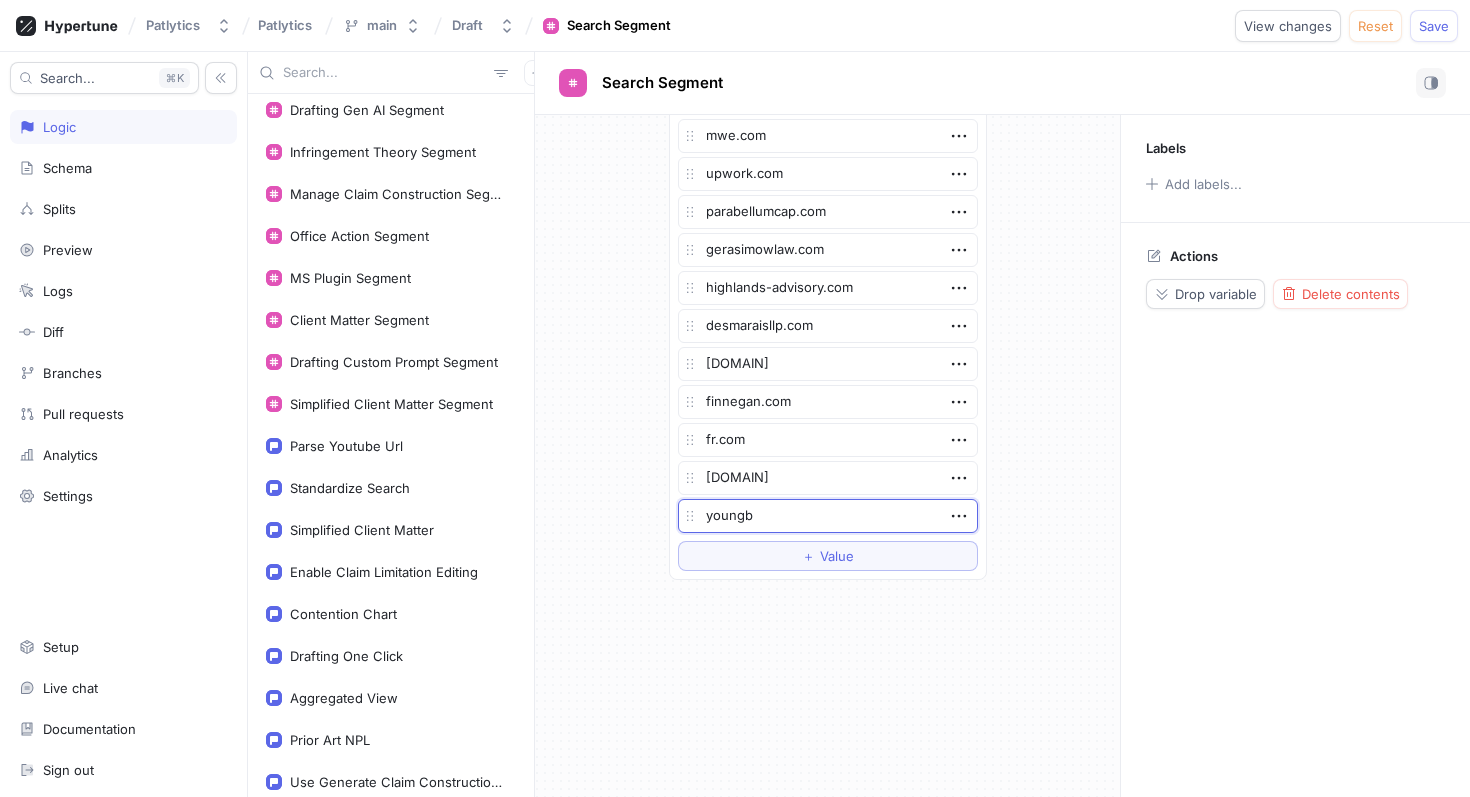 type on "x" 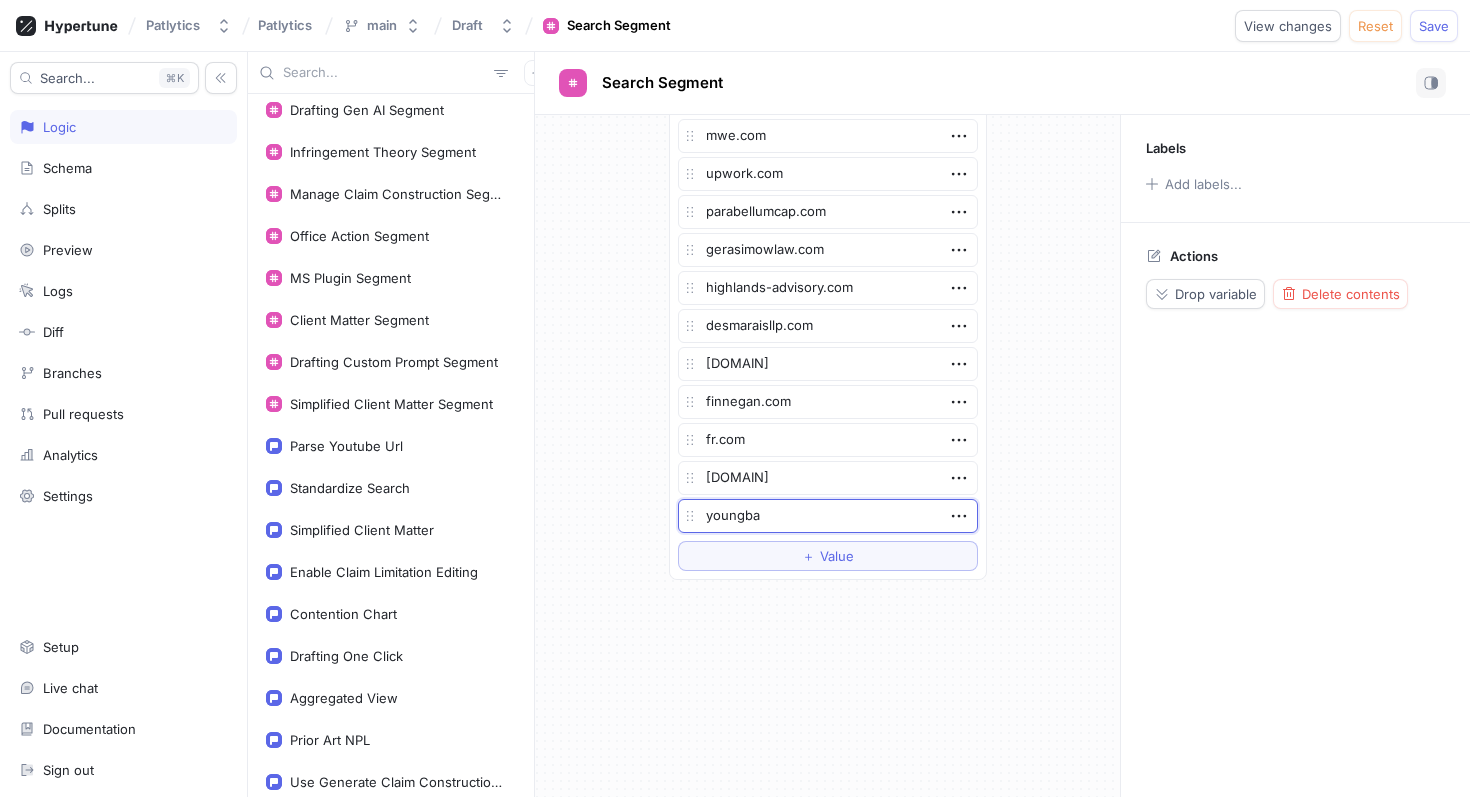 type on "x" 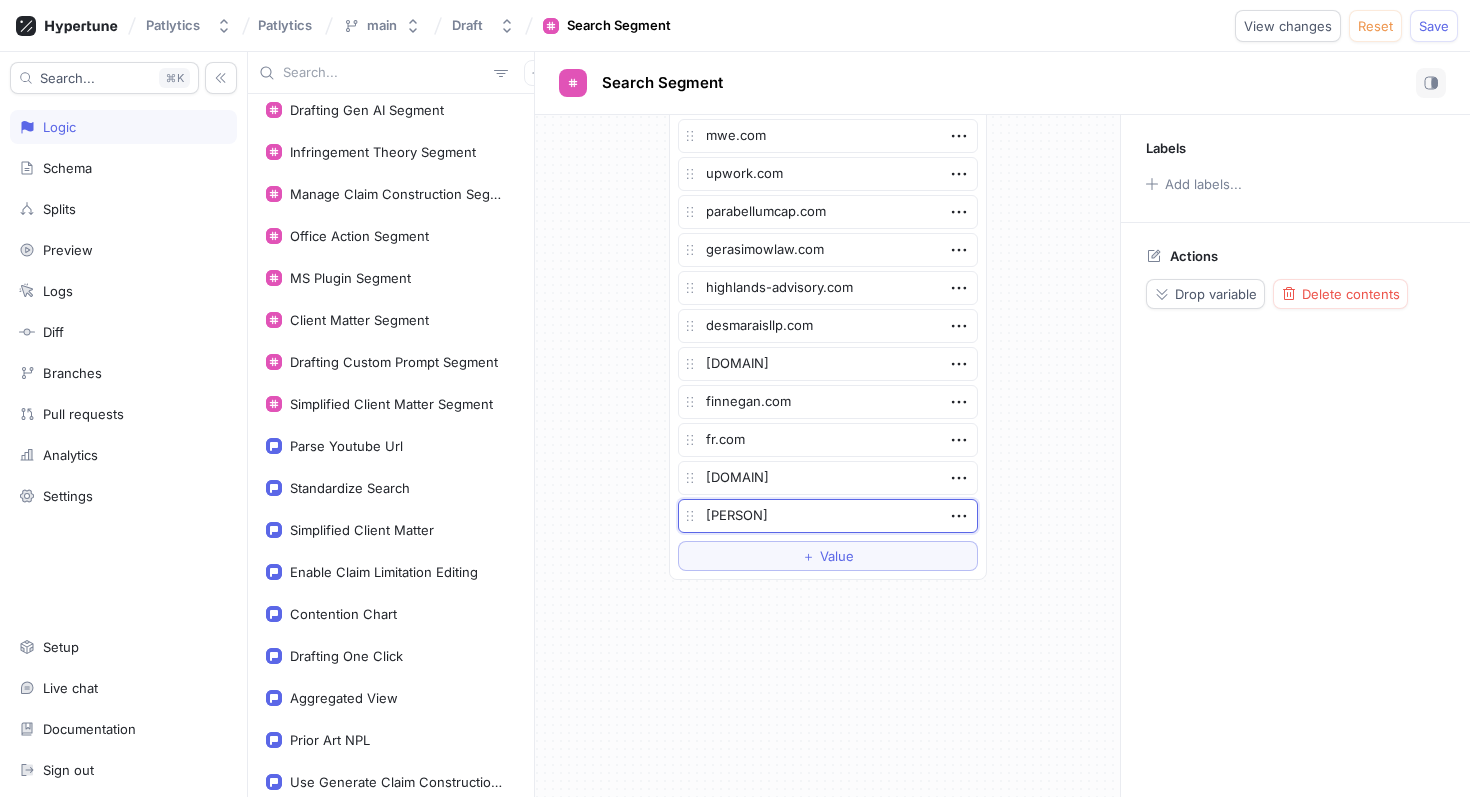 type on "x" 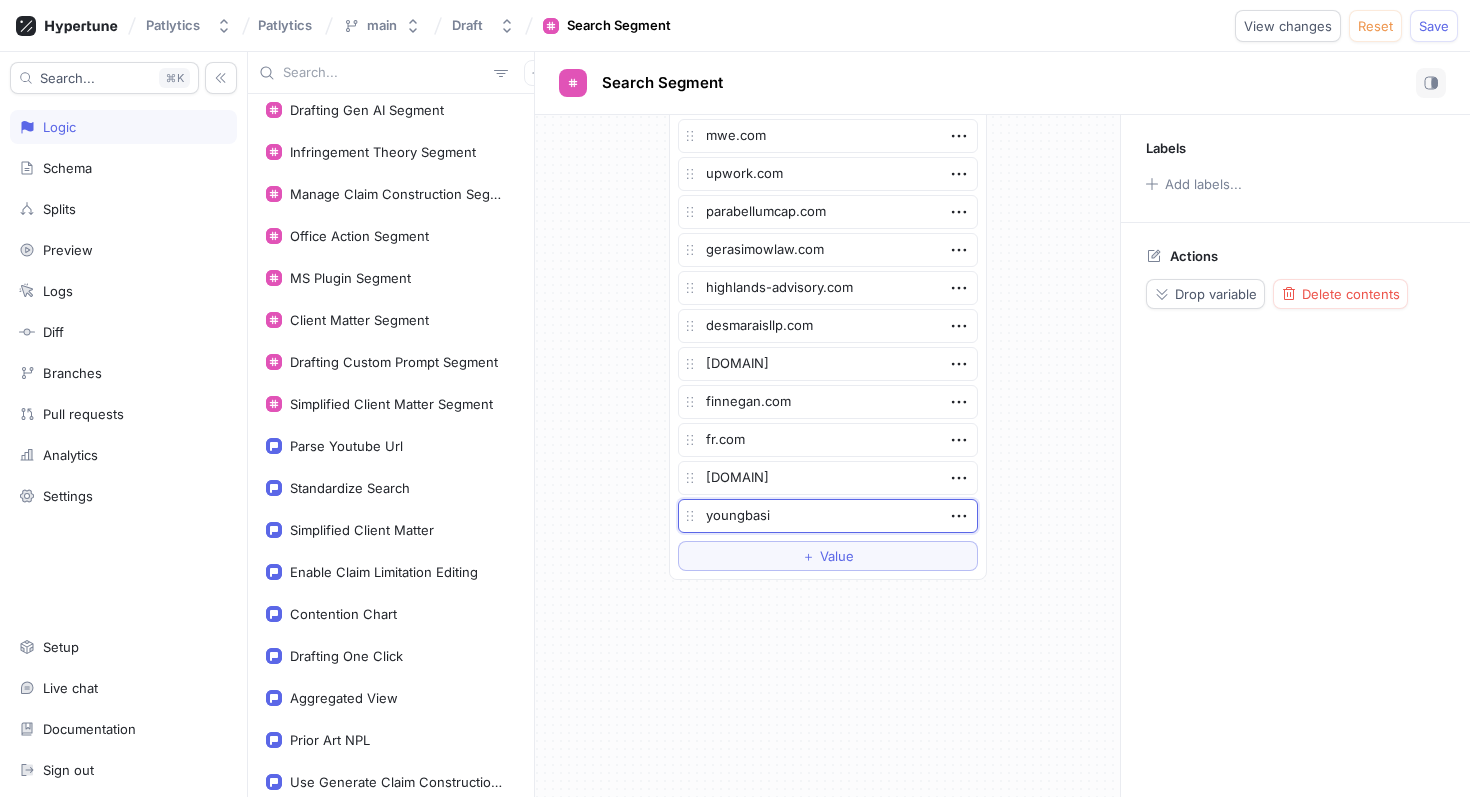 type on "youngbasil" 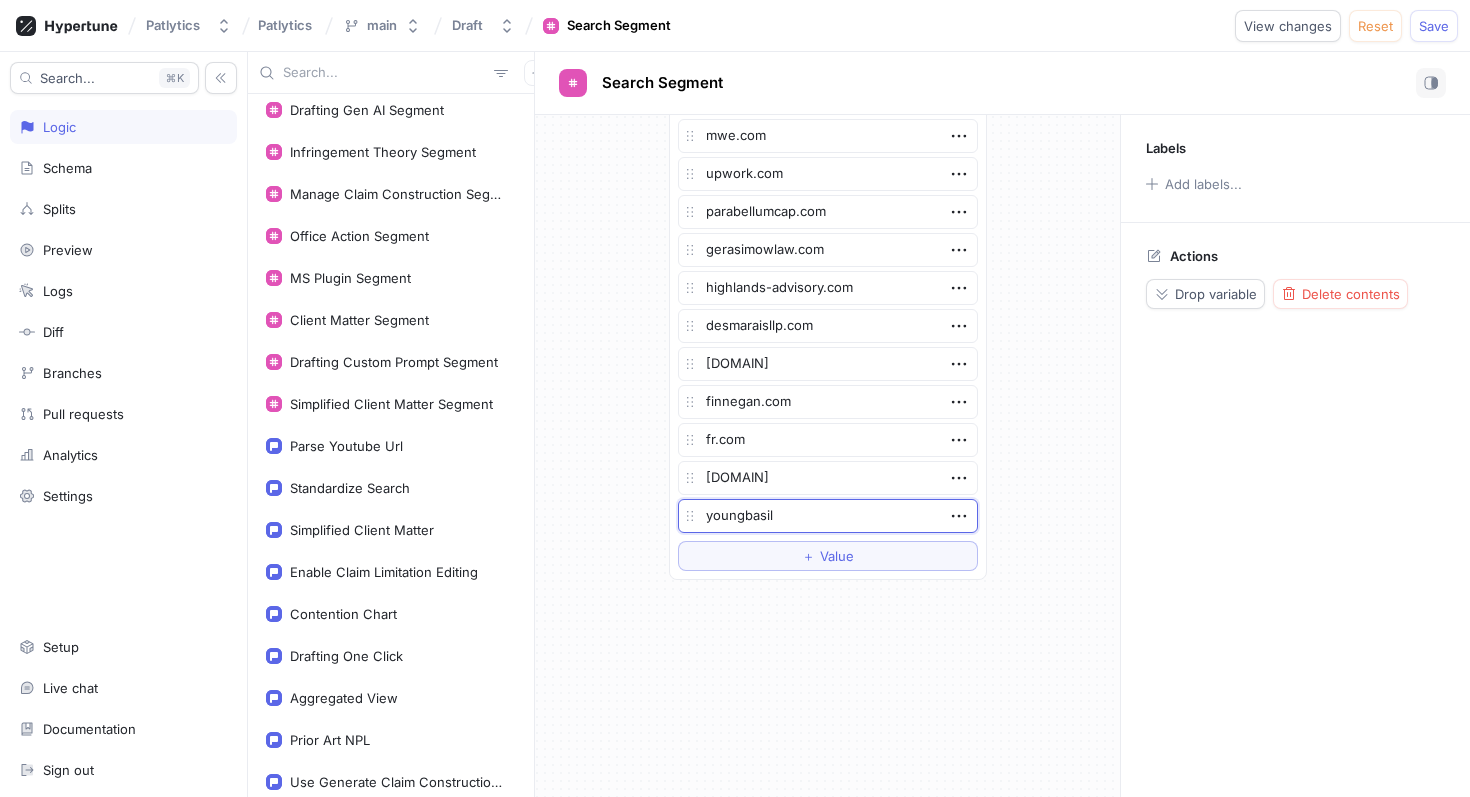 type on "x" 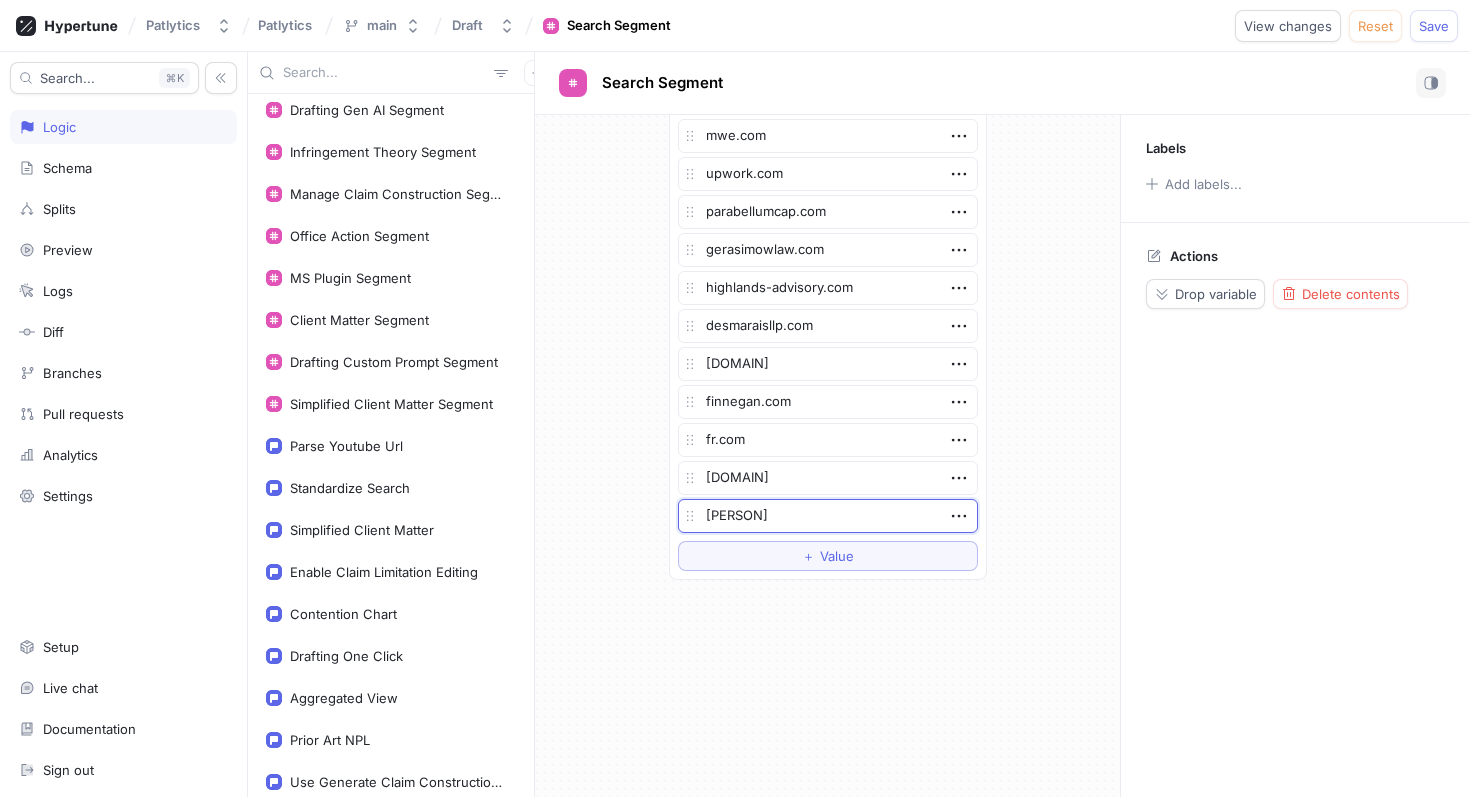 type on "x" 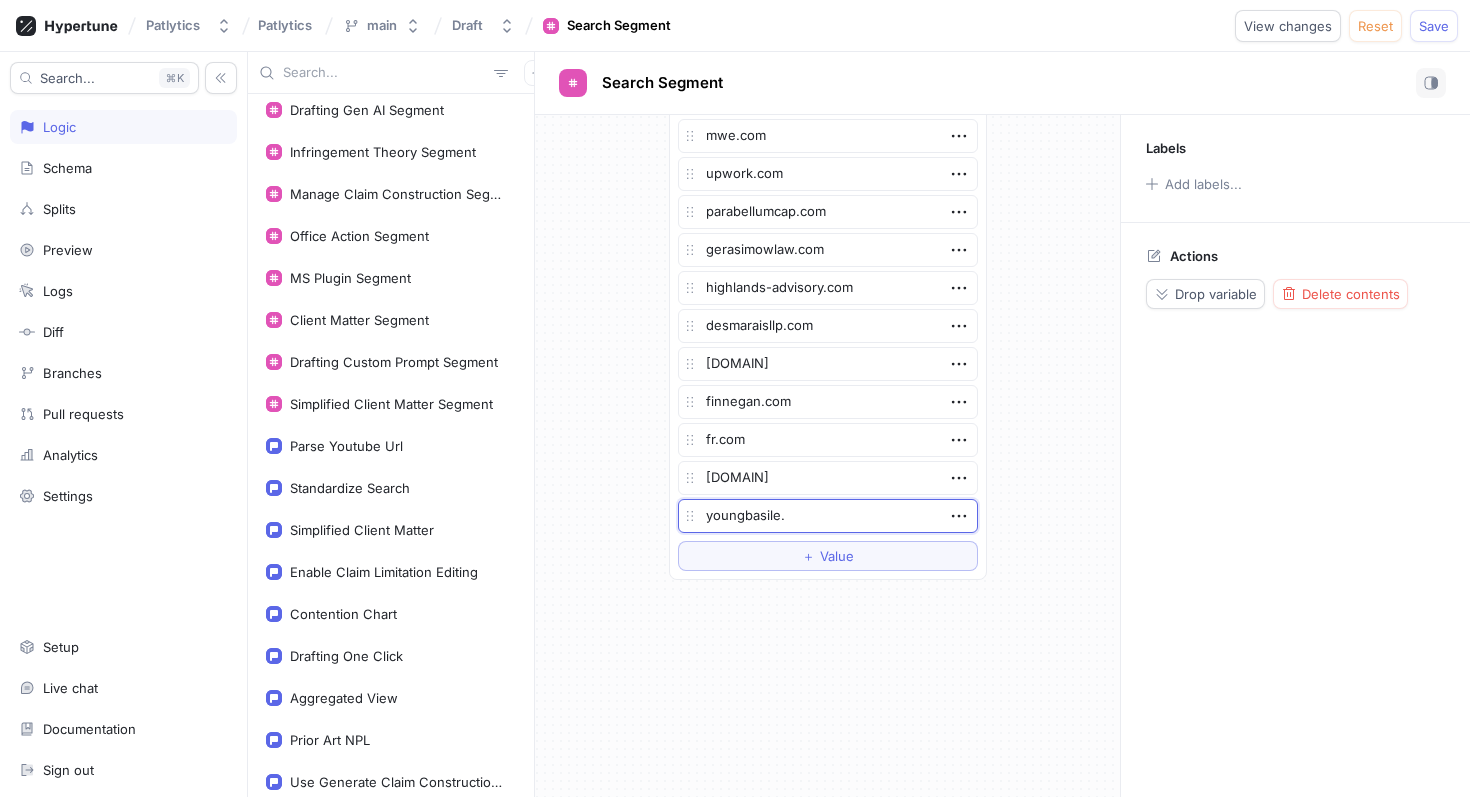 type on "x" 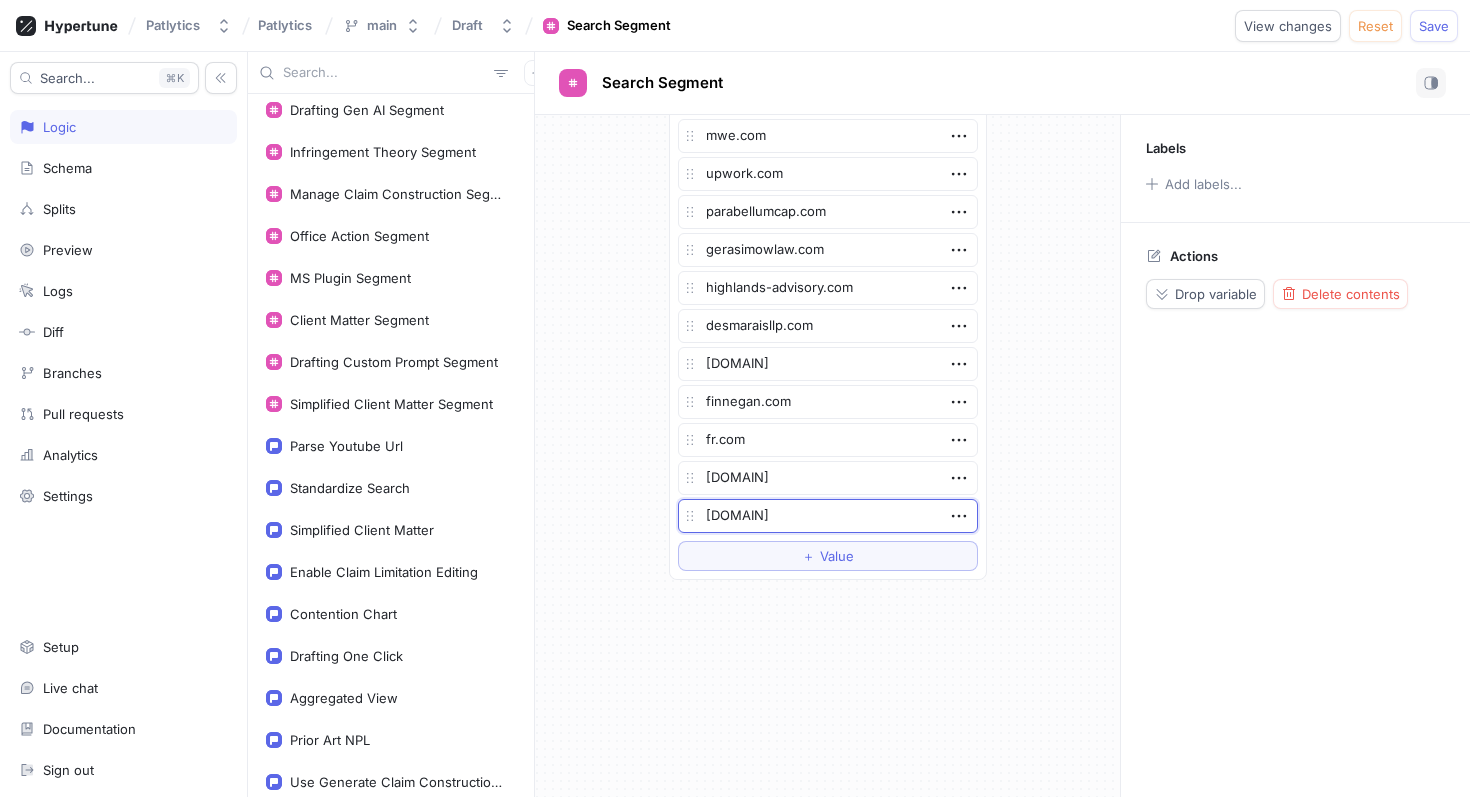 type on "x" 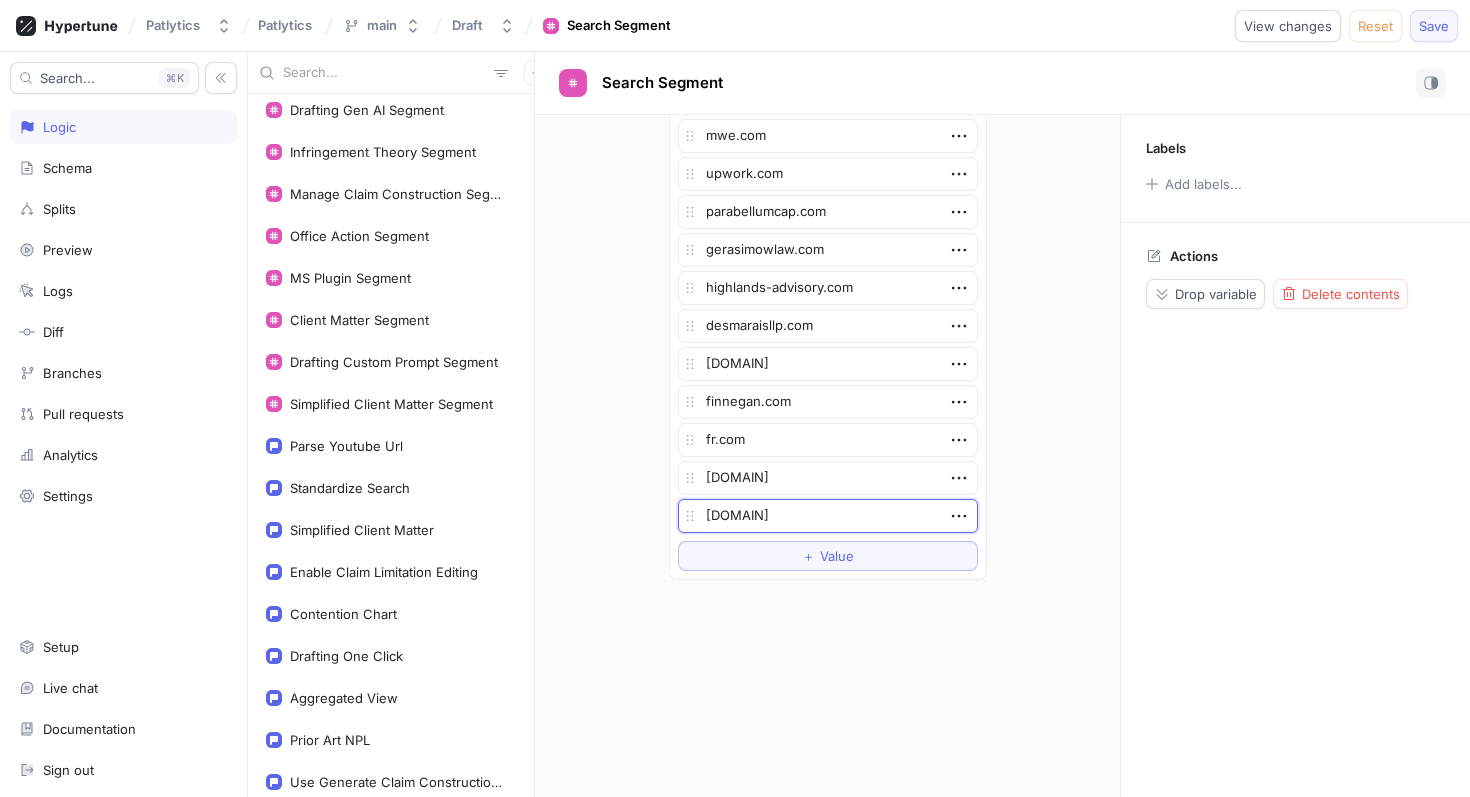 type on "[DOMAIN]" 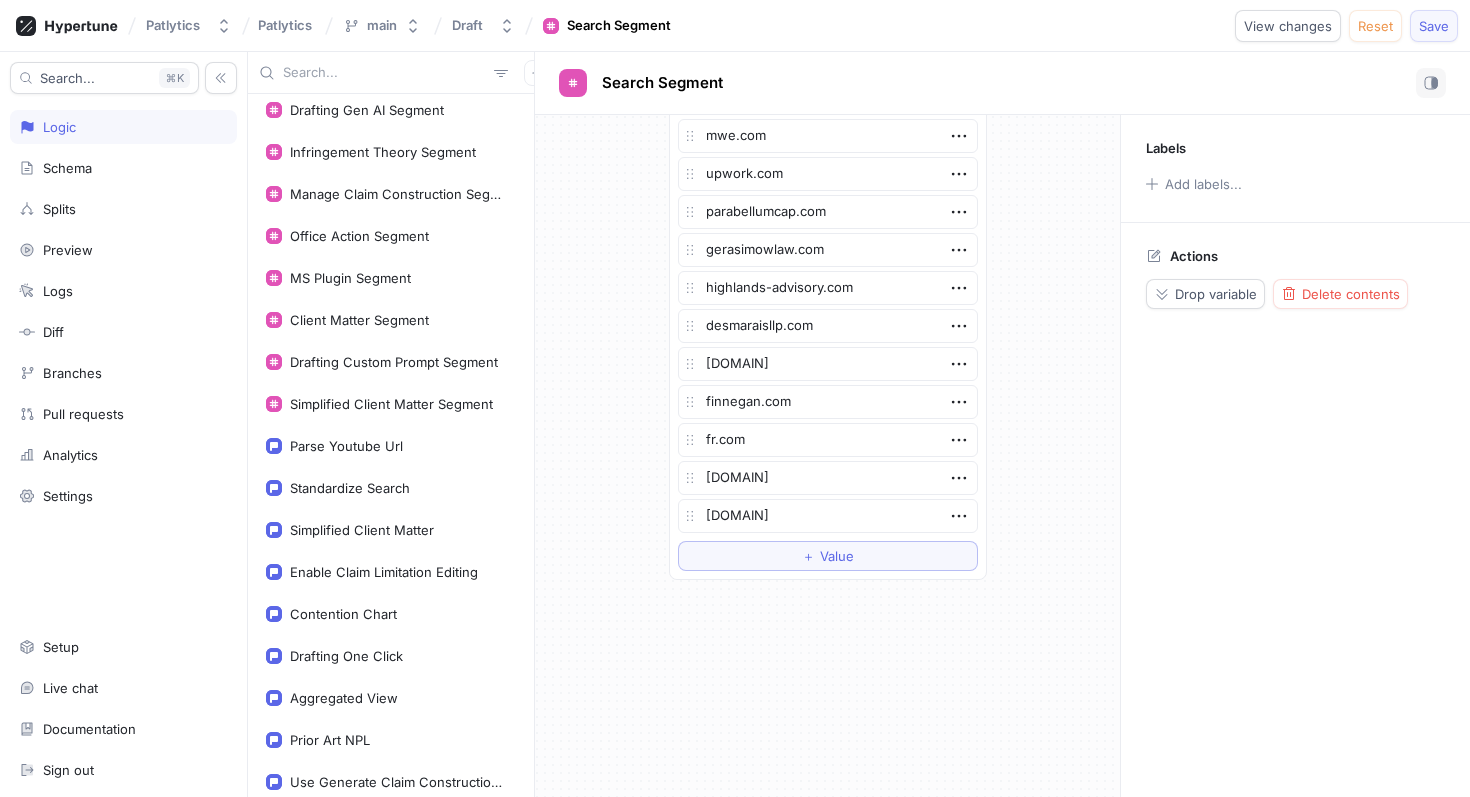 click on "Save" at bounding box center [1434, 26] 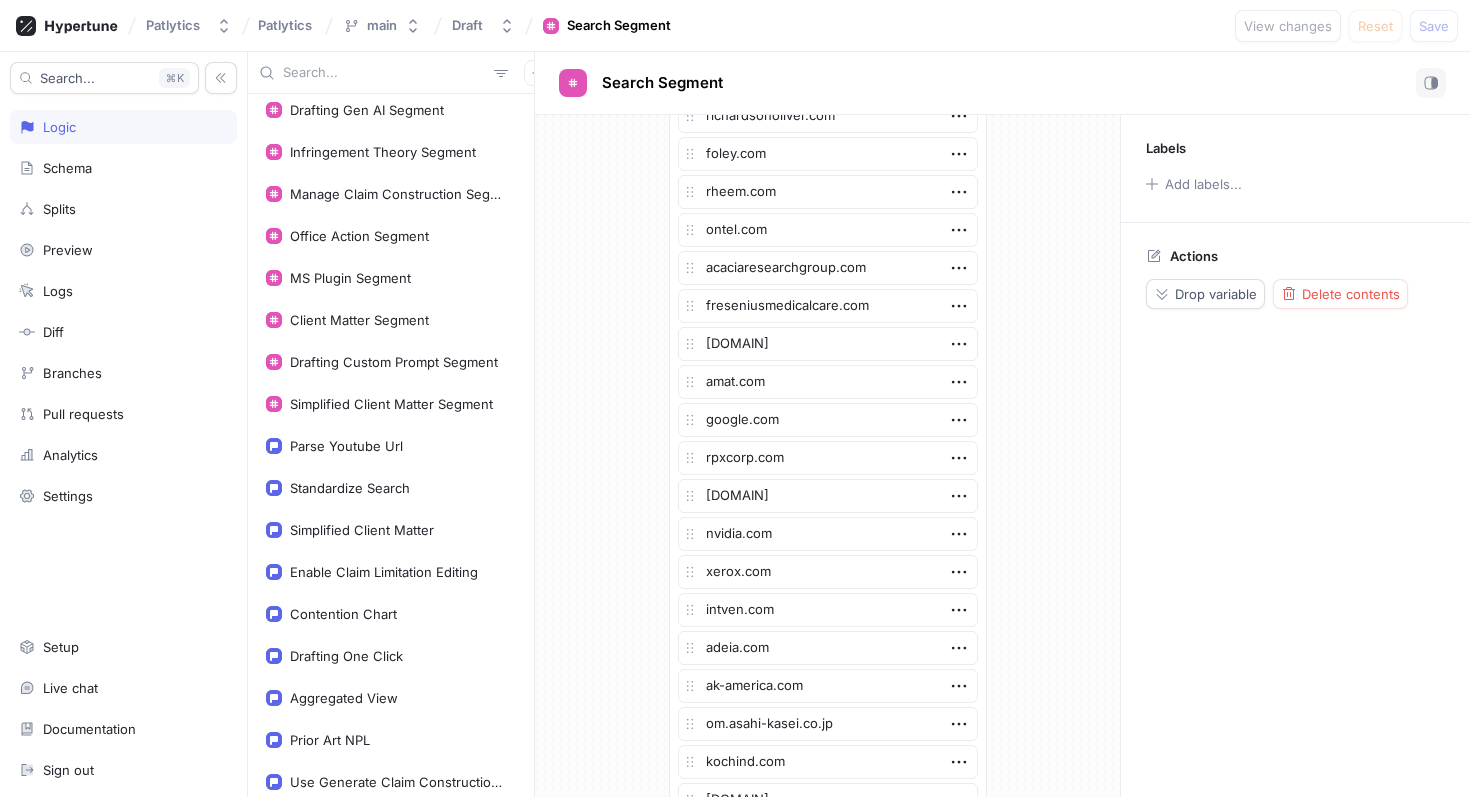 scroll, scrollTop: 0, scrollLeft: 0, axis: both 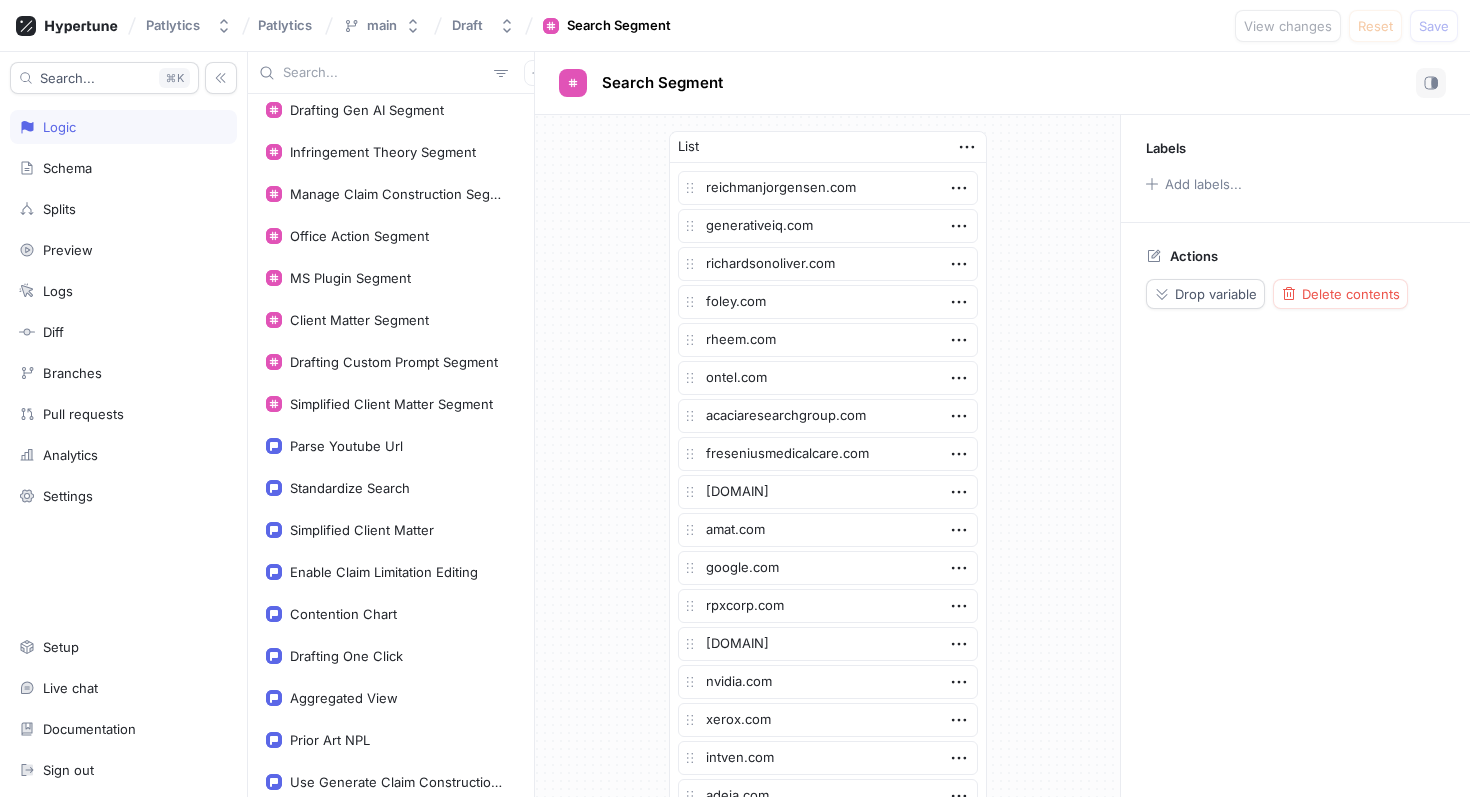 type on "x" 